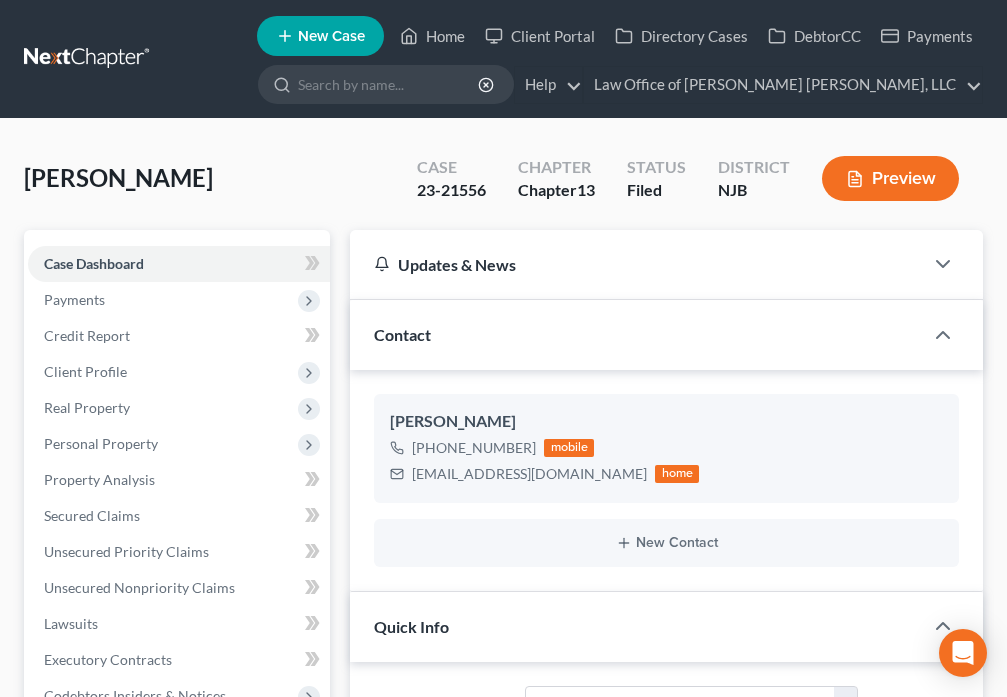 select on "10" 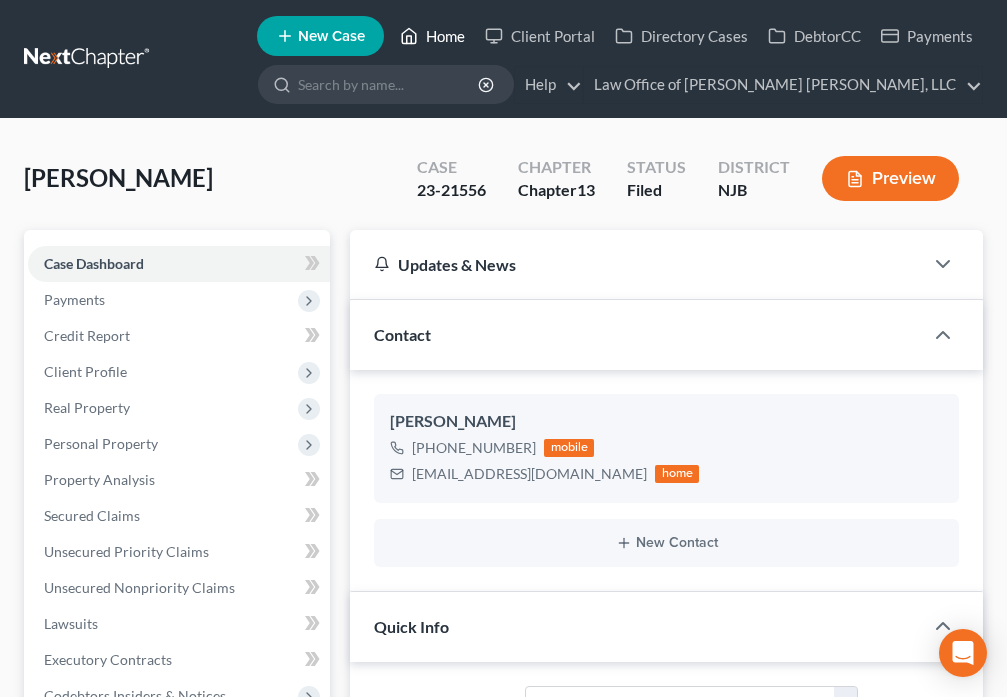 scroll, scrollTop: 794, scrollLeft: 0, axis: vertical 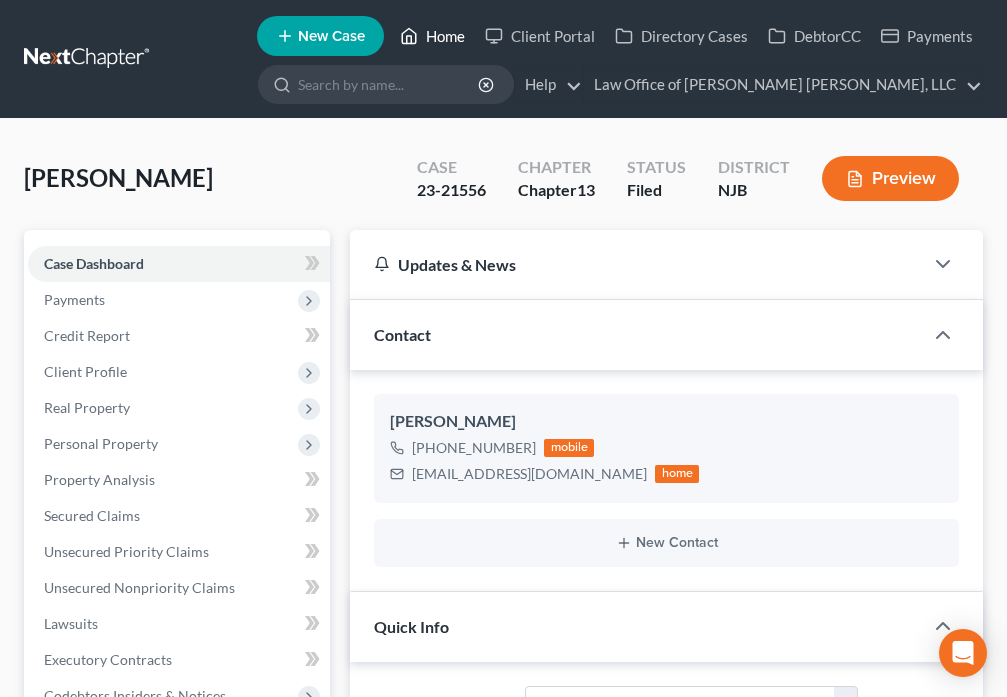 click on "Home" at bounding box center (432, 36) 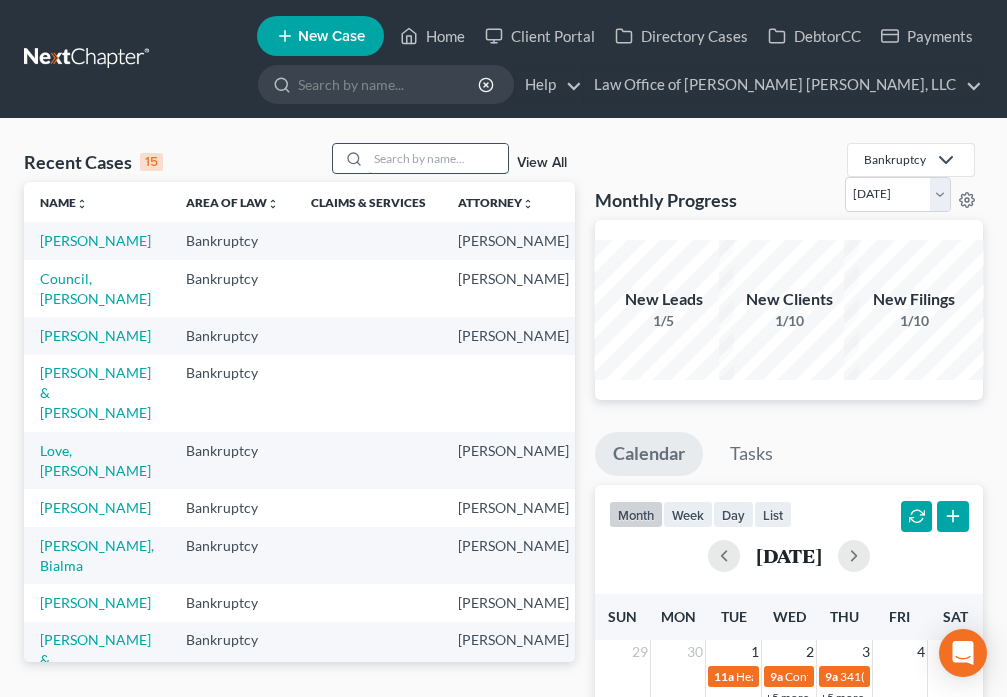 click at bounding box center (438, 158) 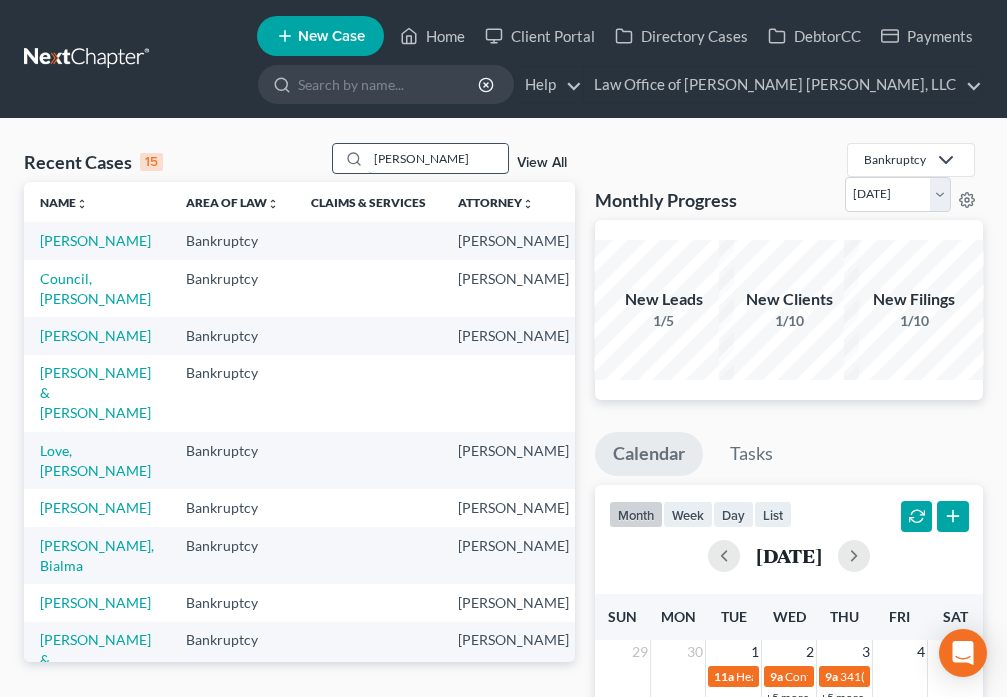 type on "[PERSON_NAME]" 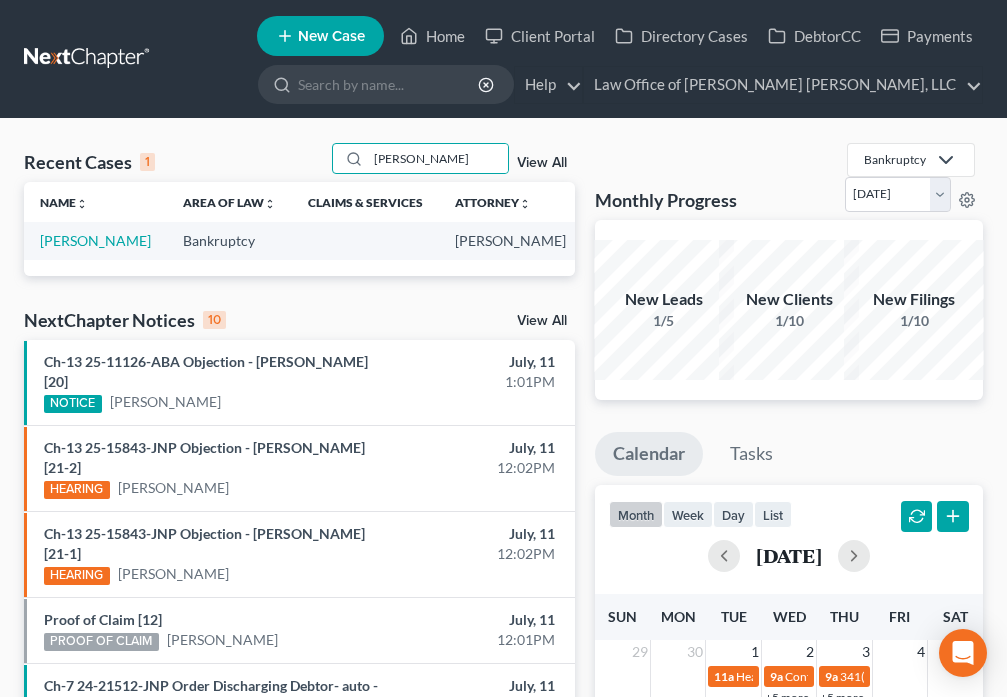 click on "[PERSON_NAME]" at bounding box center [95, 240] 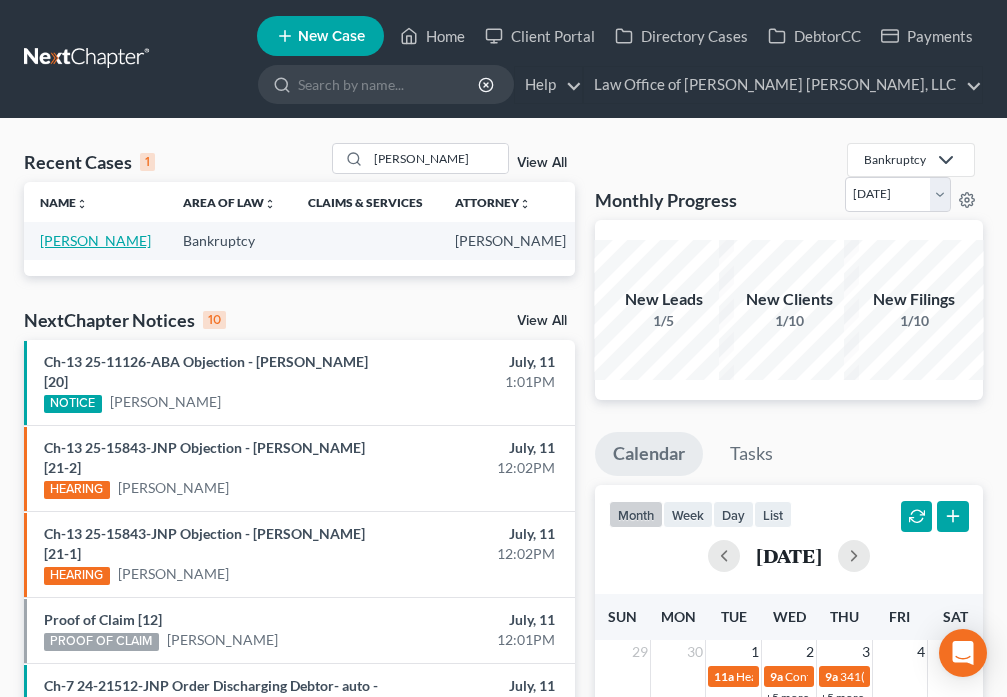 click on "[PERSON_NAME]" at bounding box center (95, 240) 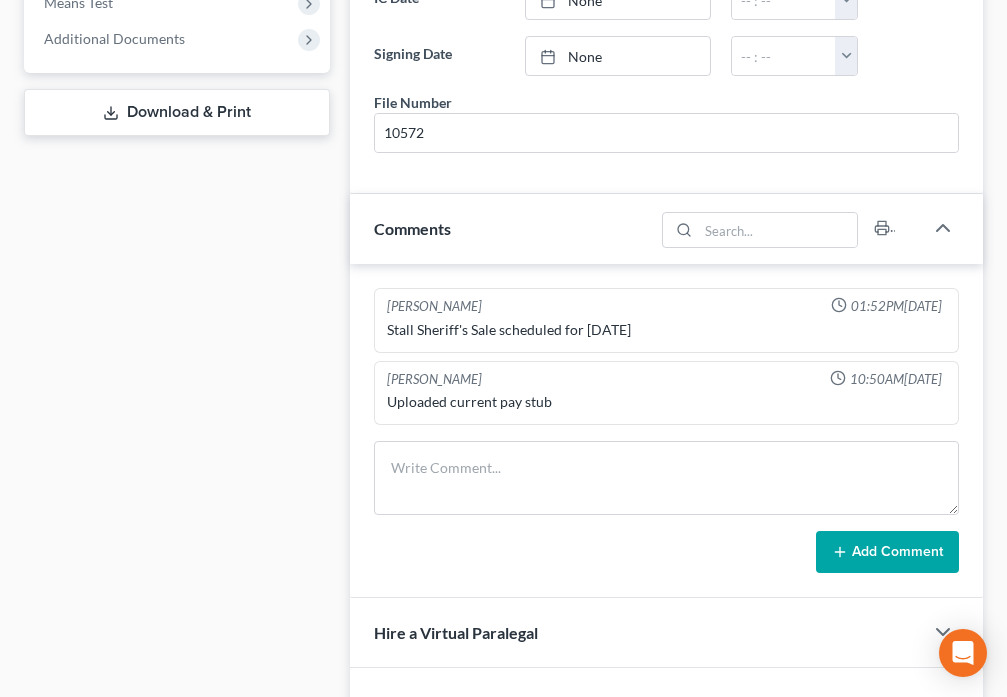 scroll, scrollTop: 933, scrollLeft: 0, axis: vertical 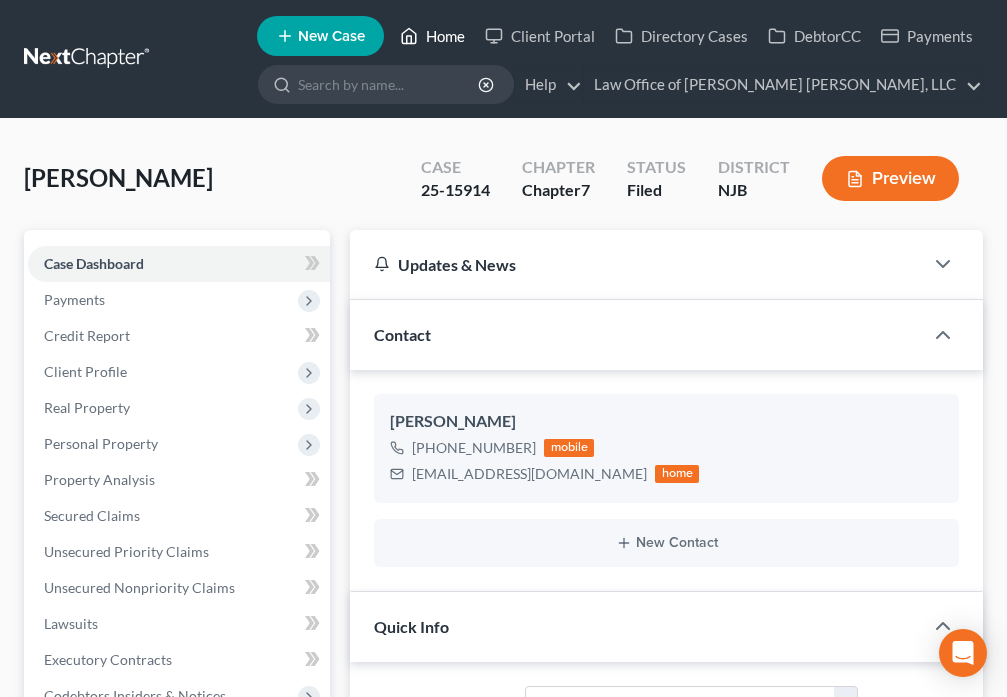 click on "Home" at bounding box center (432, 36) 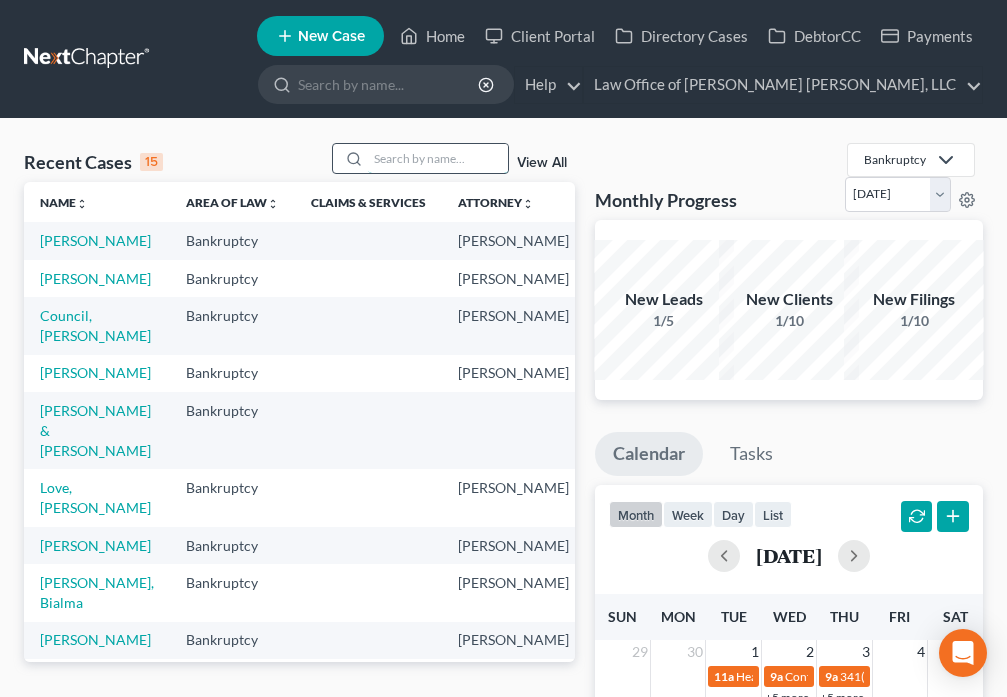click at bounding box center (438, 158) 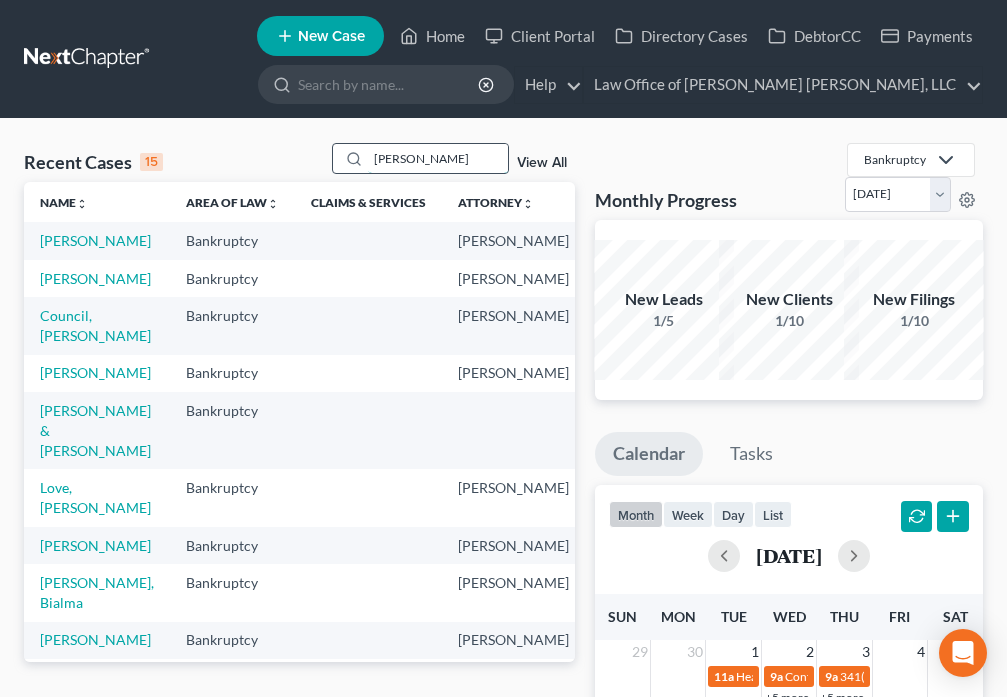 type on "[PERSON_NAME]" 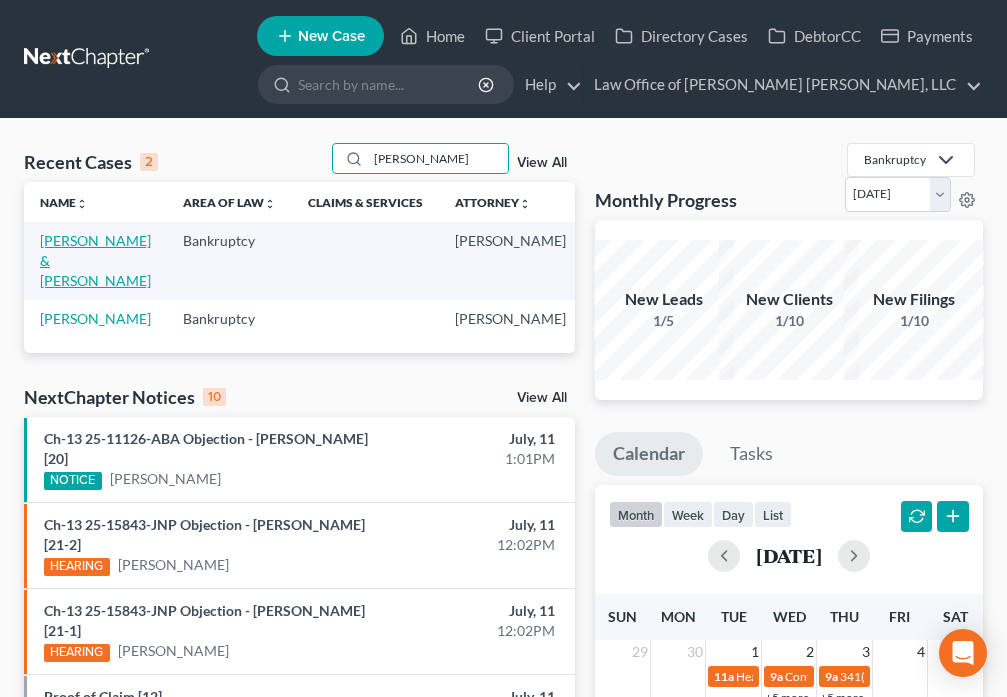 click on "[PERSON_NAME] & [PERSON_NAME]" at bounding box center (95, 260) 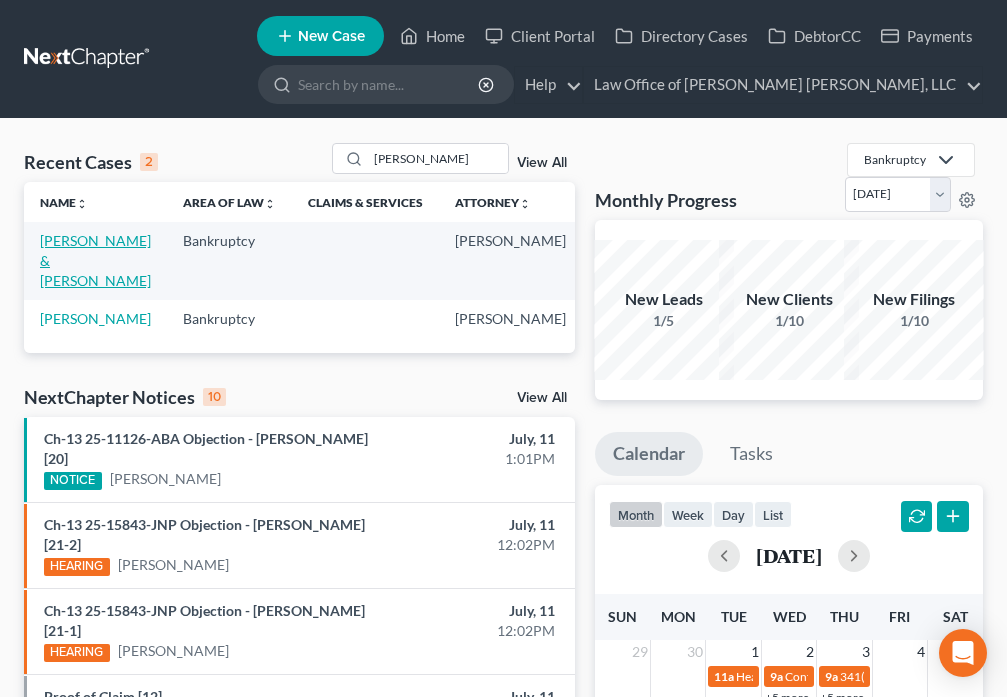 select on "6" 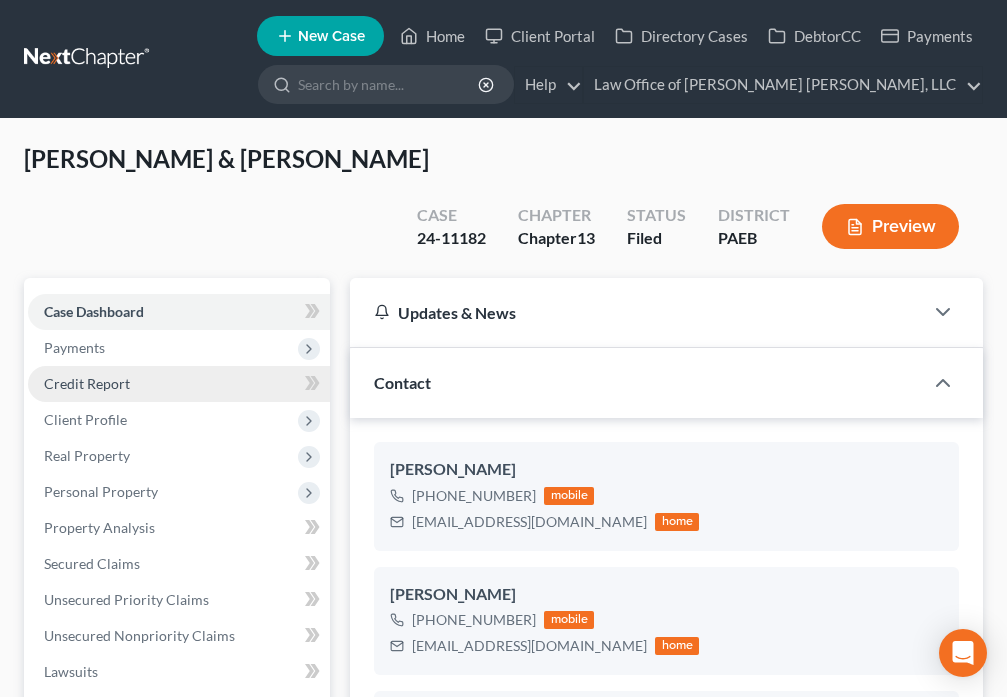 scroll, scrollTop: 1, scrollLeft: 0, axis: vertical 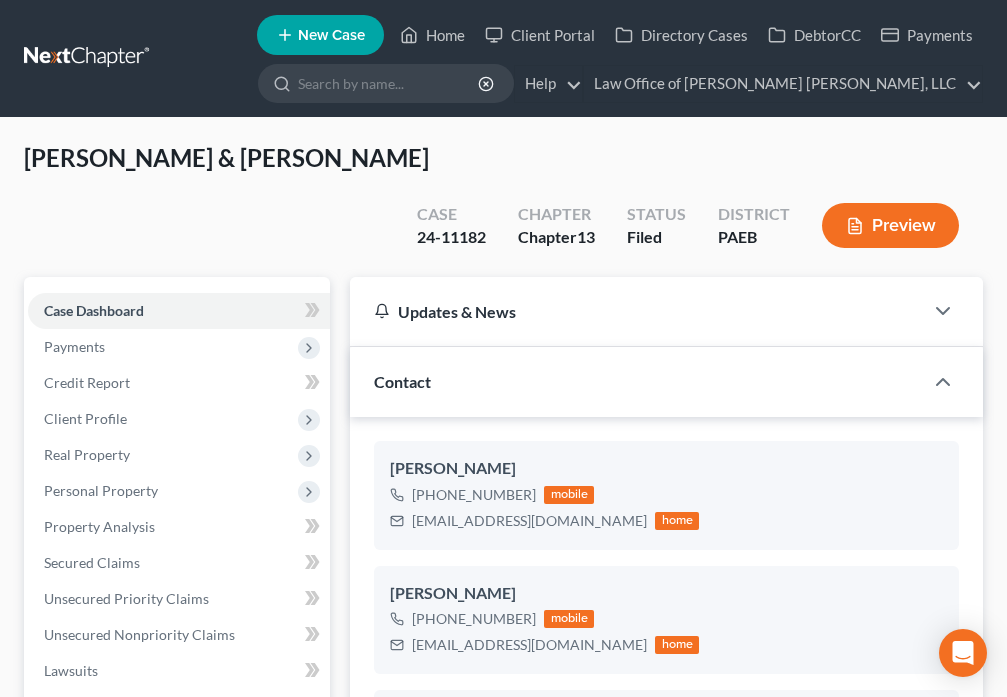 click on "Additional Documents" at bounding box center [179, 995] 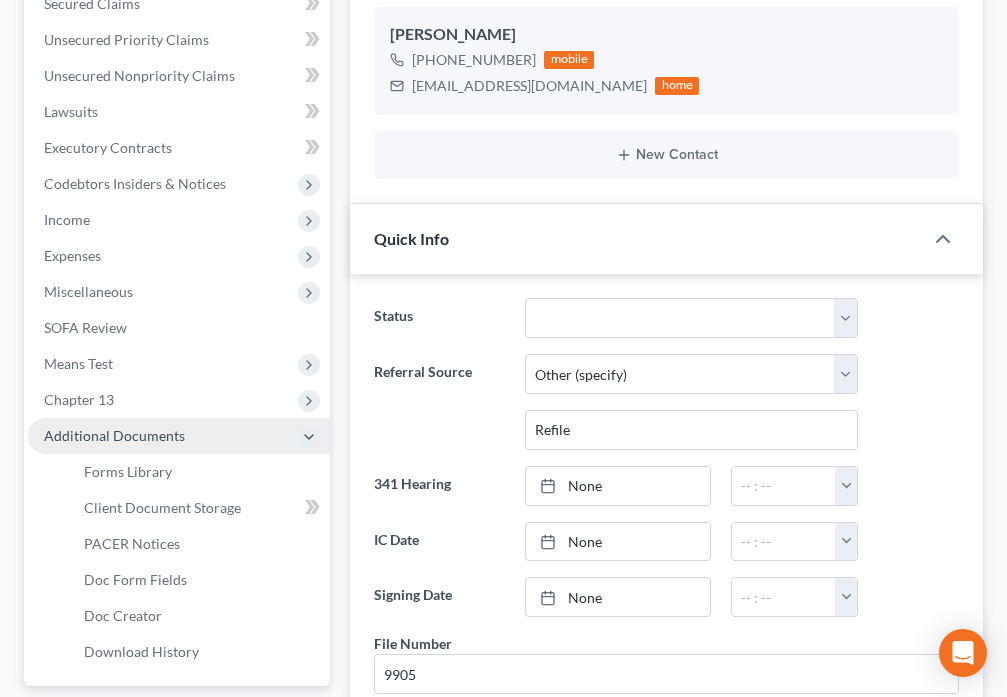 scroll, scrollTop: 1432, scrollLeft: 0, axis: vertical 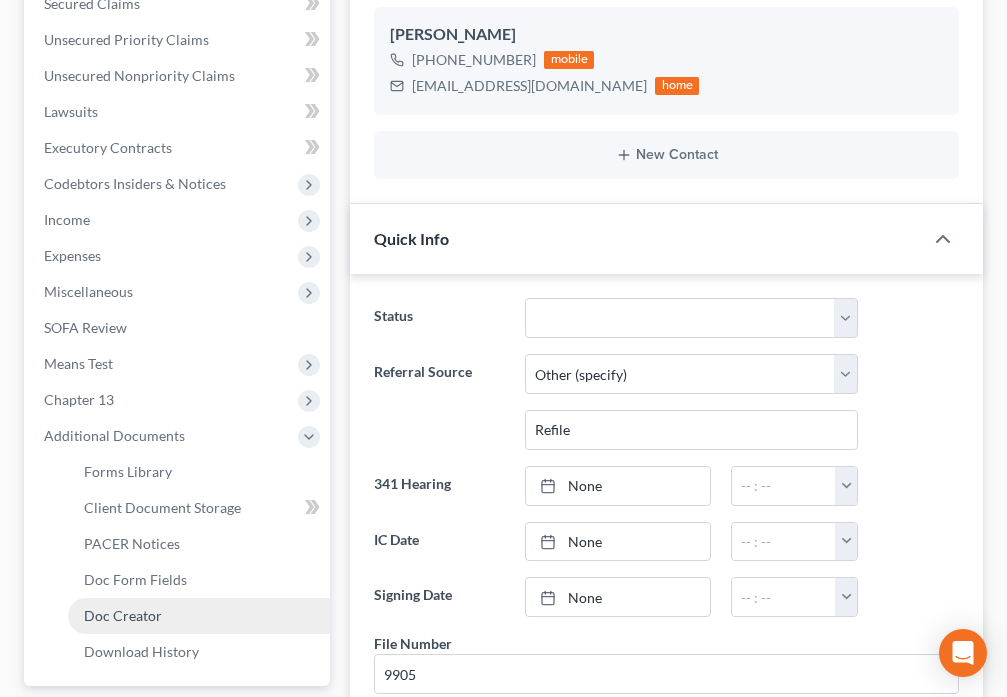 click on "Doc Creator" at bounding box center [199, 616] 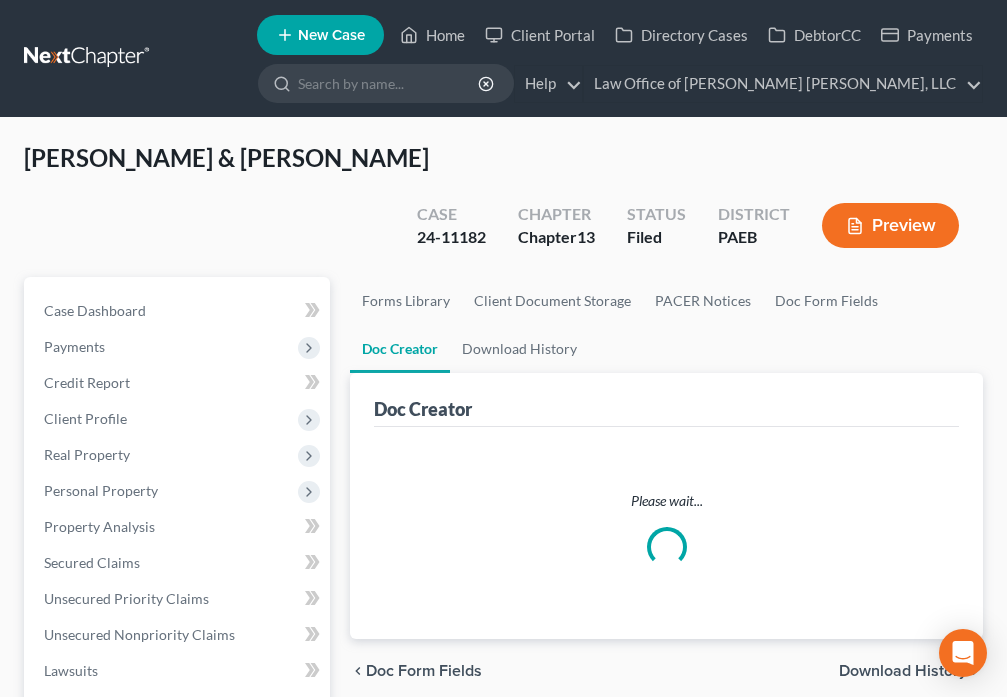 scroll, scrollTop: 0, scrollLeft: 0, axis: both 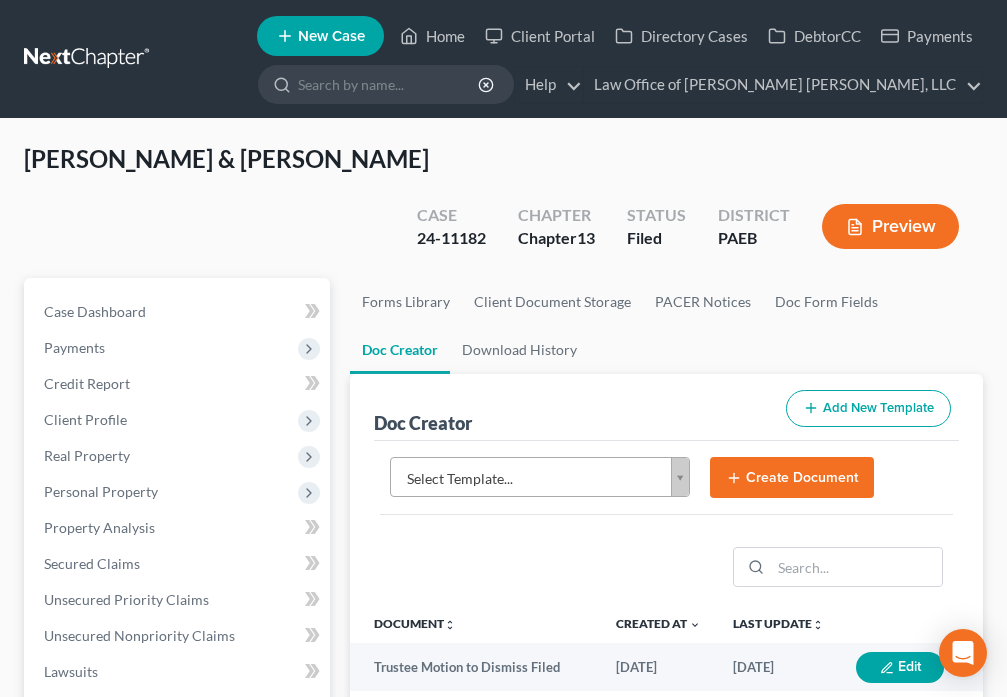 click on "Home New Case Client Portal Directory Cases DebtorCC Payments Law Office of [PERSON_NAME] [PERSON_NAME], LLC [EMAIL_ADDRESS][DOMAIN_NAME] My Account Settings Plan + Billing Account Add-Ons Help Center Webinars Training Videos What's new Log out New Case Home Client Portal Directory Cases DebtorCC Payments         - No Result - See all results Or Press Enter... Help Help Center Webinars Training Videos What's new Law Office of [PERSON_NAME] [PERSON_NAME], LLC Law Office of [PERSON_NAME] [PERSON_NAME], LLC [EMAIL_ADDRESS][DOMAIN_NAME] My Account Settings Plan + Billing Account Add-Ons Log out 	 [PERSON_NAME] & [PERSON_NAME] Upgraded Case 24-11182 Chapter Chapter  13 Status Filed District [GEOGRAPHIC_DATA] Preview Petition Navigation
Case Dashboard
Payments
Invoices" at bounding box center [503, 692] 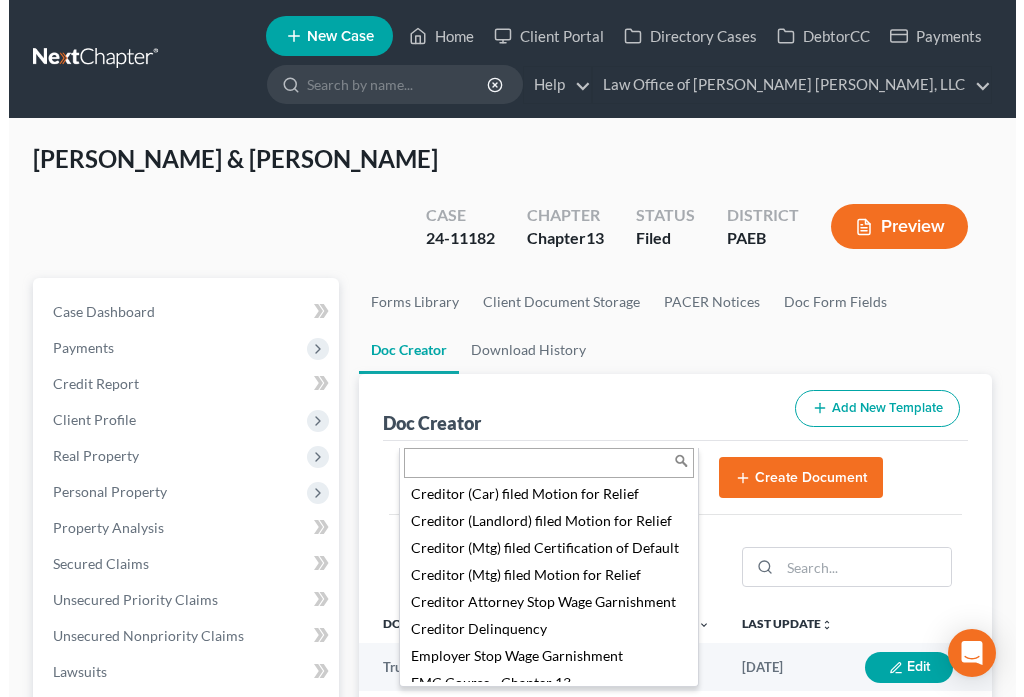 scroll, scrollTop: 1400, scrollLeft: 0, axis: vertical 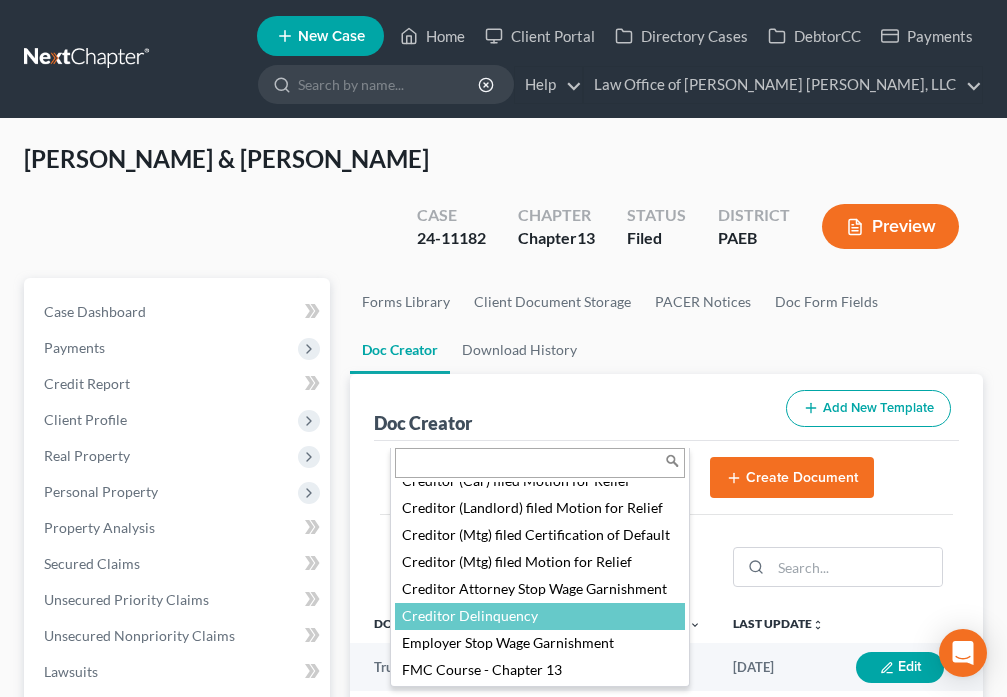 select on "88884" 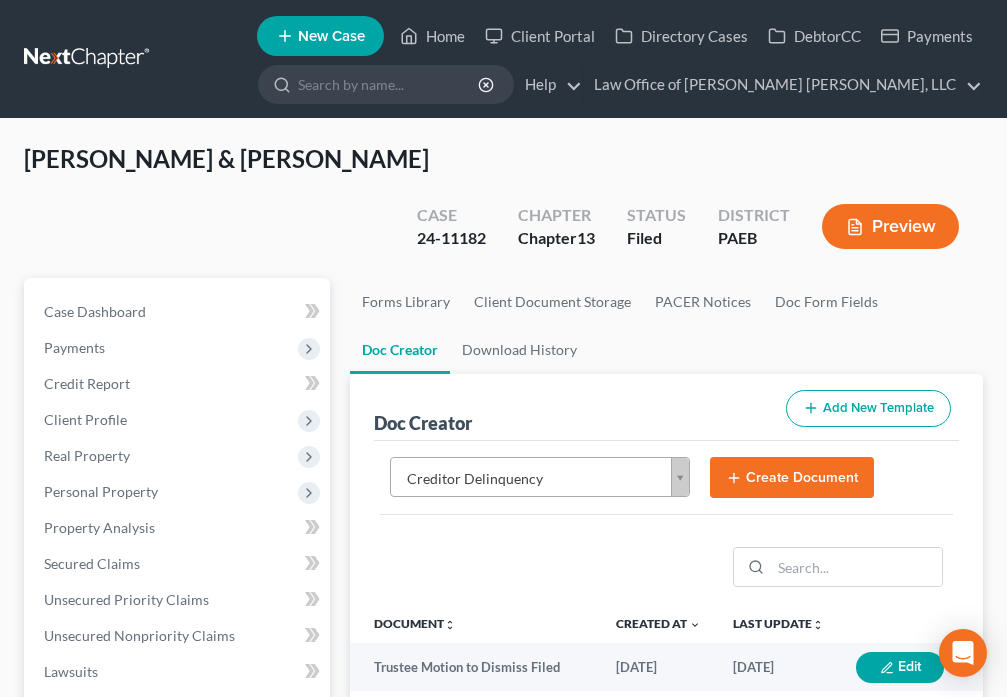 click on "Create Document" at bounding box center [792, 478] 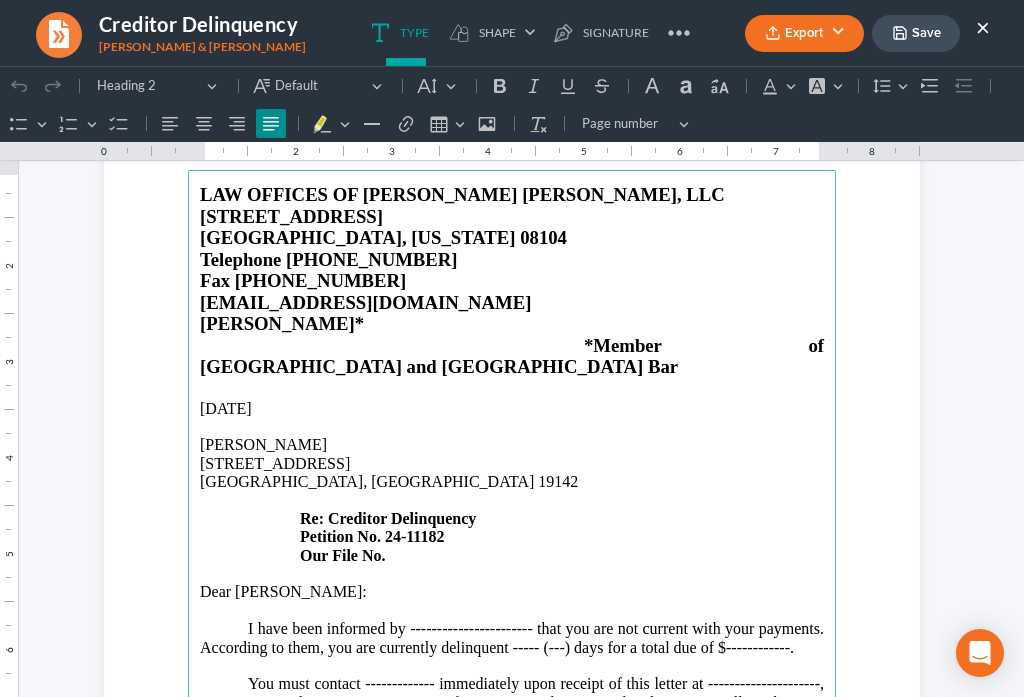 scroll, scrollTop: 163, scrollLeft: 0, axis: vertical 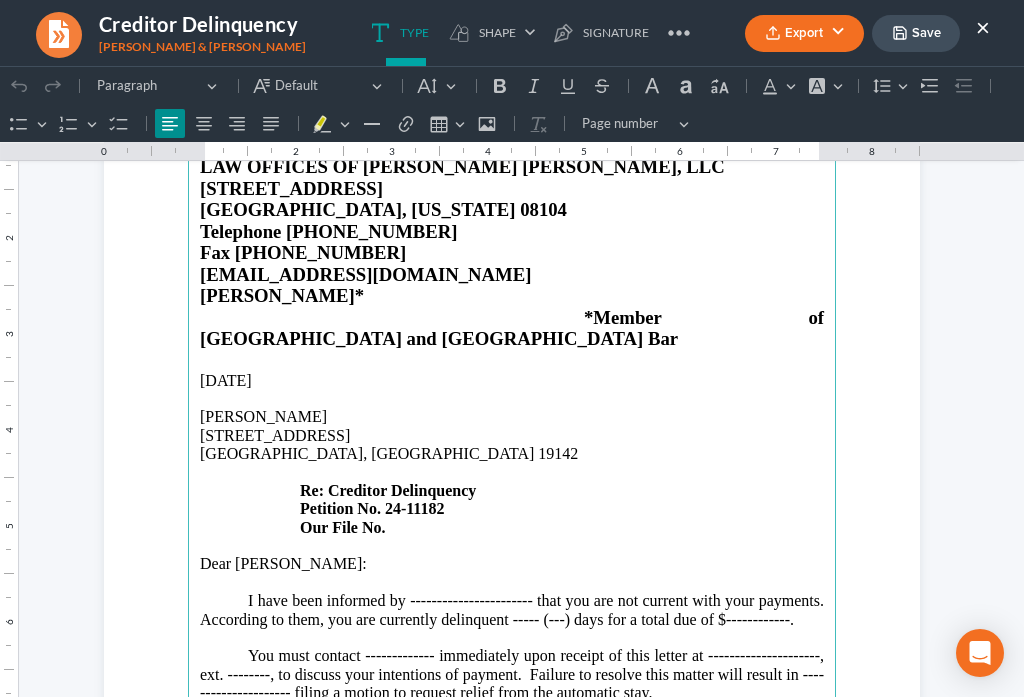 click on "[PERSON_NAME]" at bounding box center [512, 417] 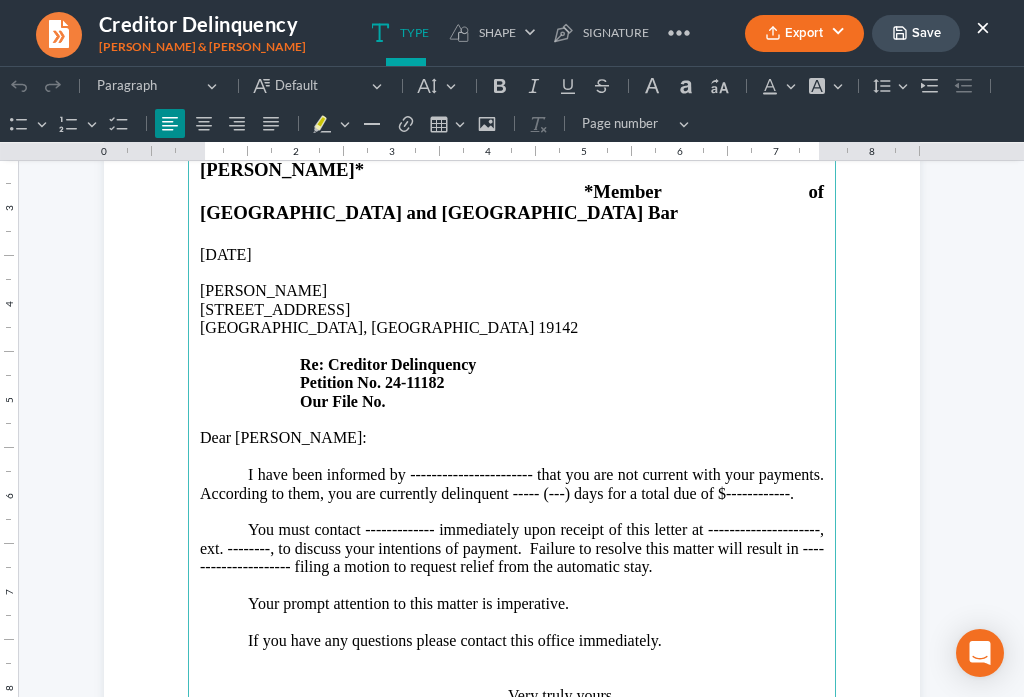 scroll, scrollTop: 187, scrollLeft: 0, axis: vertical 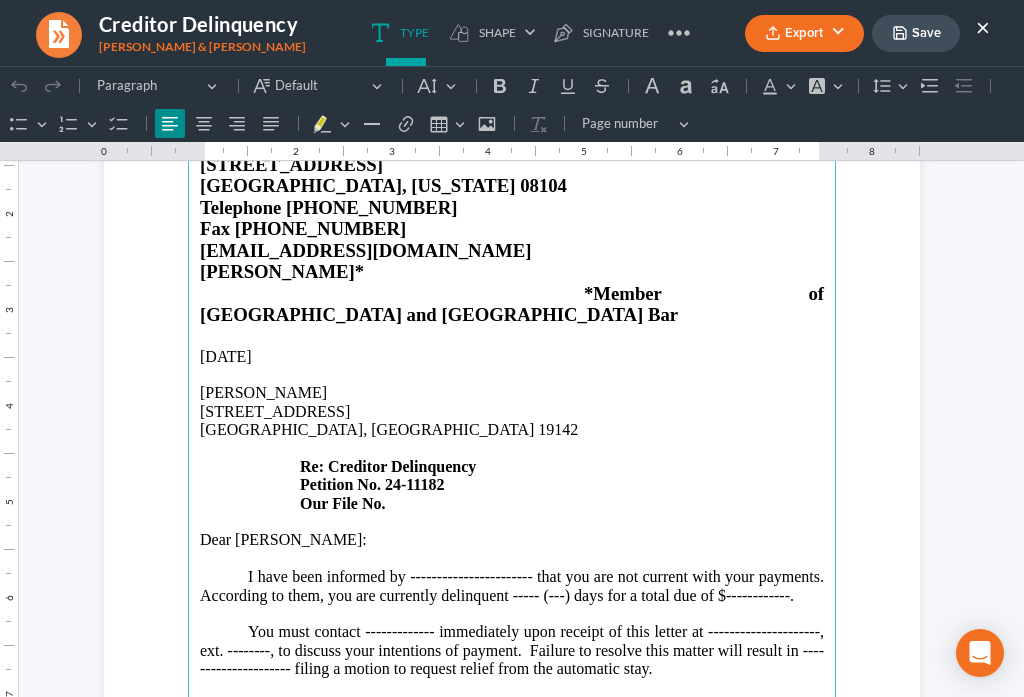 click on "[PERSON_NAME]" at bounding box center [512, 393] 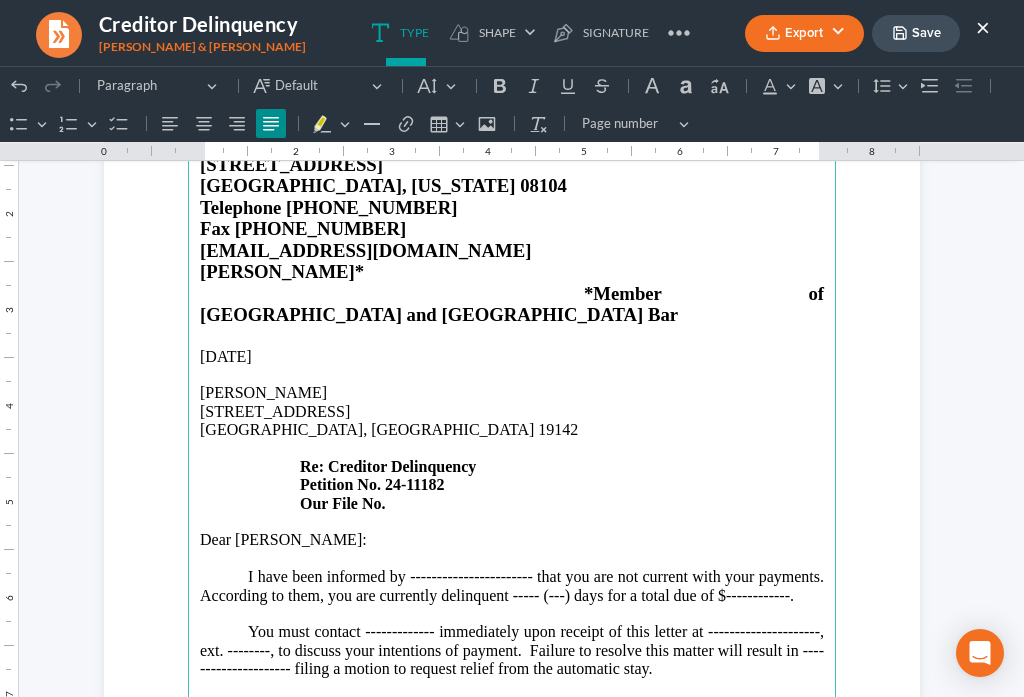 click on "I have been informed by ----------------------- that you are not current with your payments. According to them, you are currently delinquent ----- (---) days for a total due of $------------." at bounding box center [512, 586] 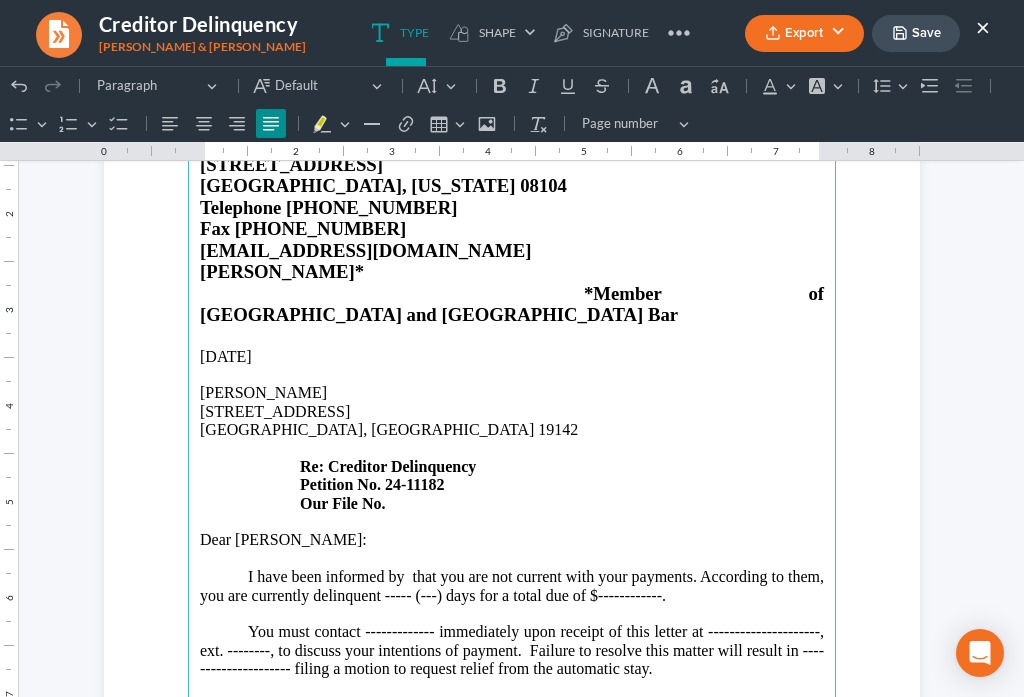 type 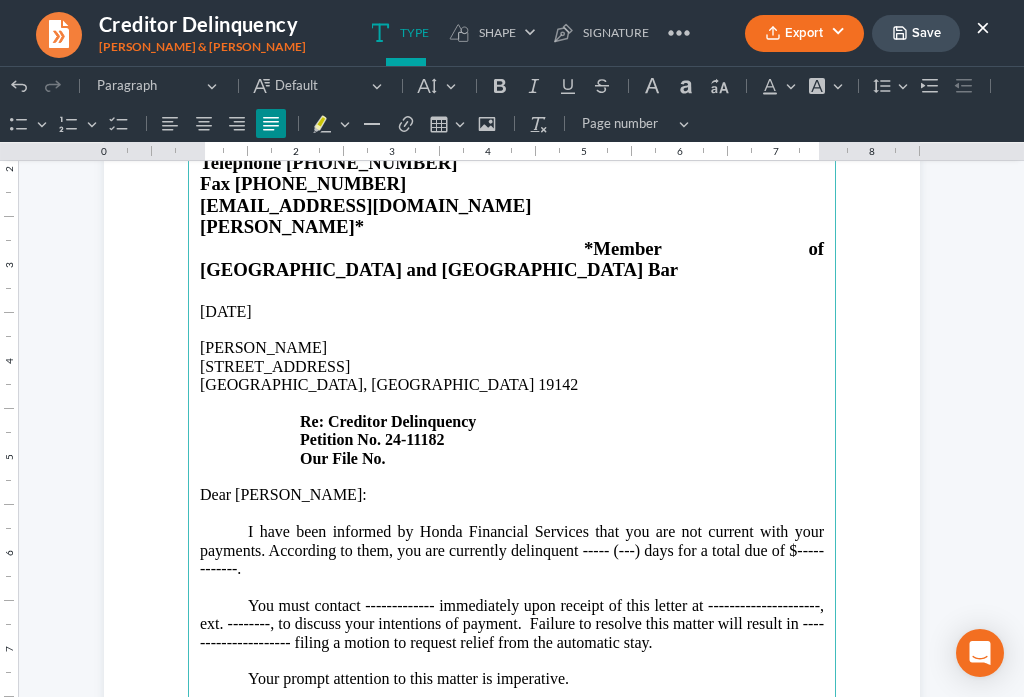 scroll, scrollTop: 233, scrollLeft: 0, axis: vertical 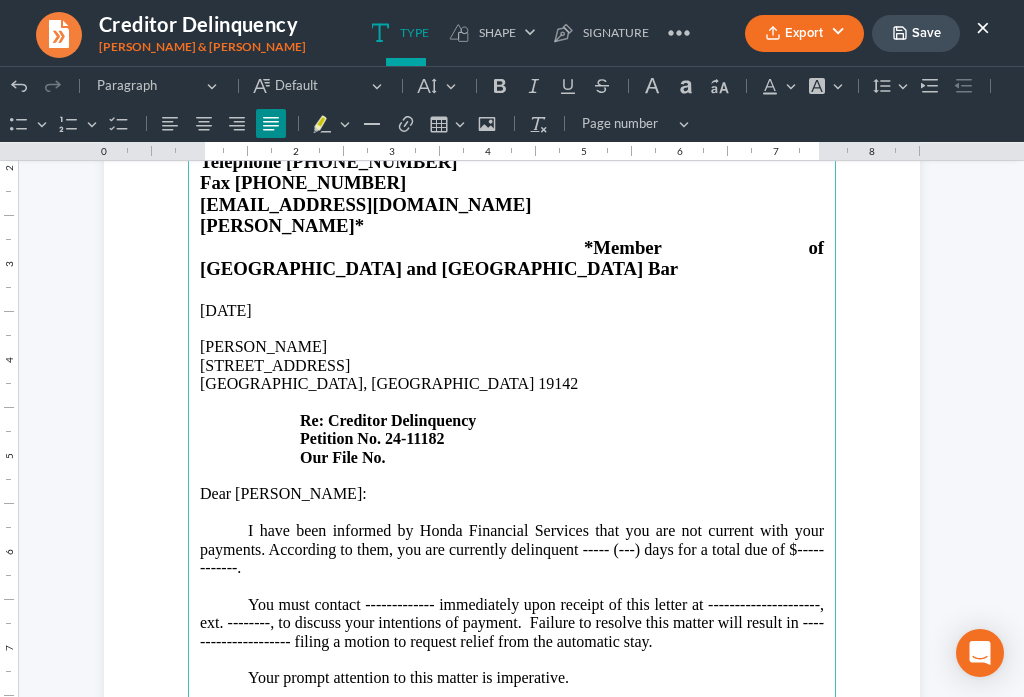 click on "I have been informed by Honda Financial Services that you are not current with your payments. According to them, you are currently delinquent ----- (---) days for a total due of $------------." at bounding box center (512, 549) 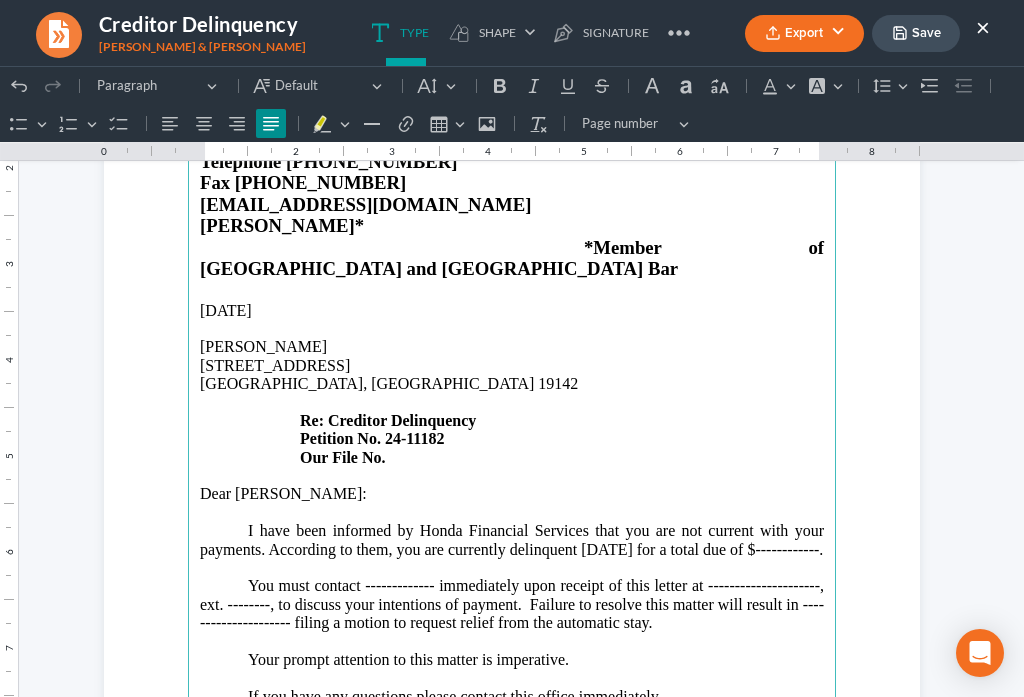 click on "I have been informed by Honda Financial Services that you are not current with your payments. According to them, you are currently delinquent [DATE] for a total due of $------------." at bounding box center [512, 540] 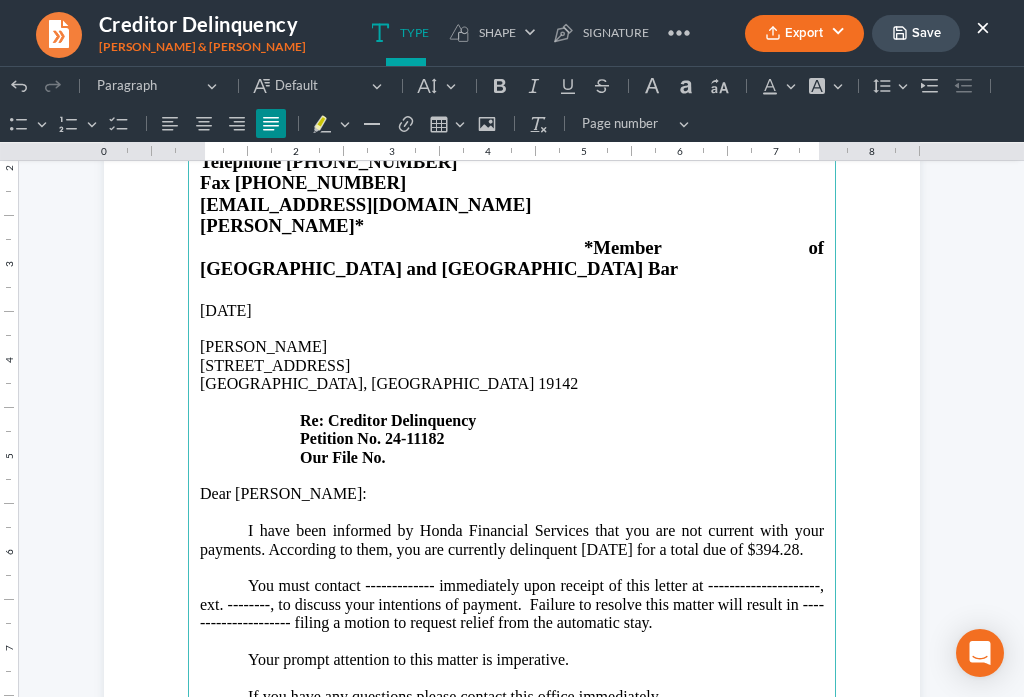 click on "You must contact ------------- immediately upon receipt of this letter at ---------------------, ext. --------, to discuss your intentions of payment.  Failure to resolve this matter will result in --------------------- filing a motion to request relief from the automatic stay." at bounding box center (512, 604) 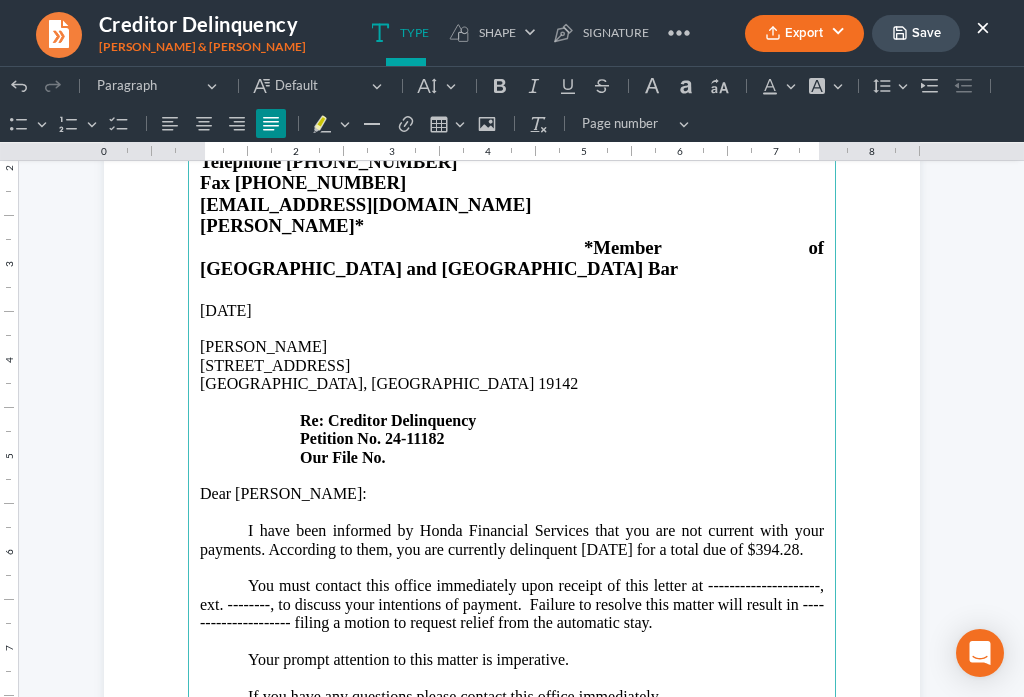 click on "You must contact this office immediately upon receipt of this letter at ---------------------, ext. --------, to discuss your intentions of payment.  Failure to resolve this matter will result in --------------------- filing a motion to request relief from the automatic stay." at bounding box center (512, 604) 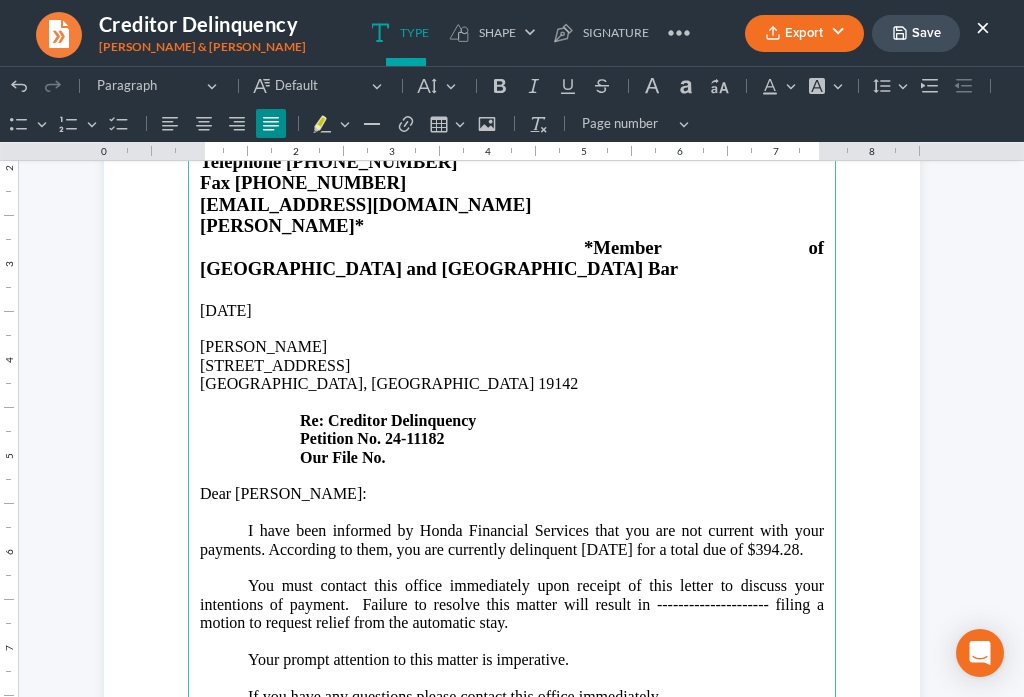 click on "You must contact this office immediately upon receipt of this letter to discuss your intentions of payment.  Failure to resolve this matter will result in --------------------- filing a motion to request relief from the automatic stay." at bounding box center [512, 604] 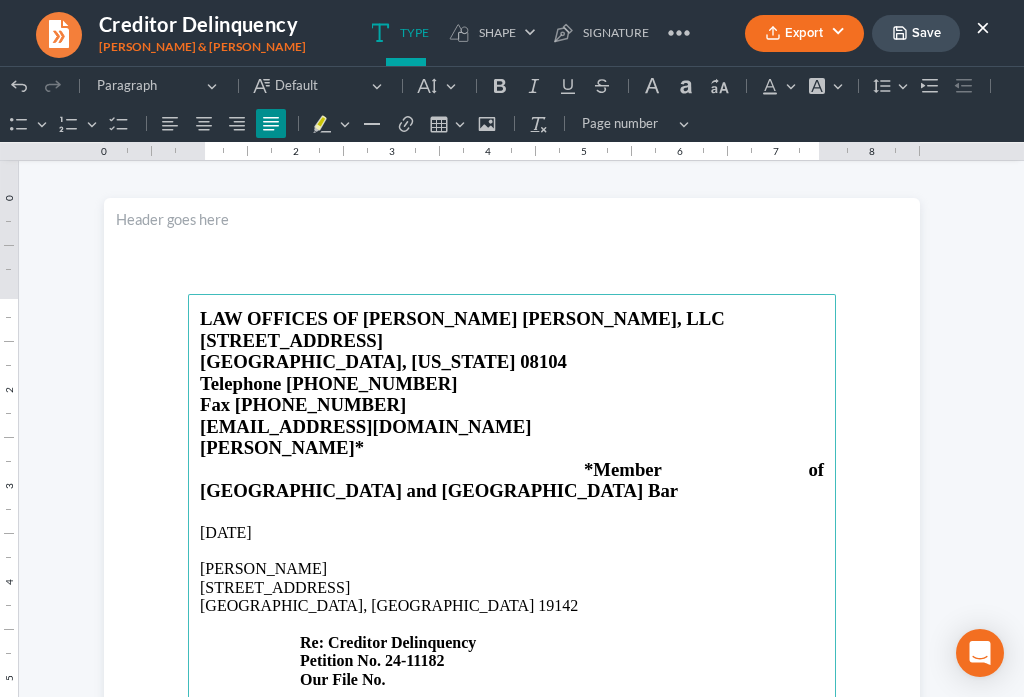 scroll, scrollTop: 0, scrollLeft: 0, axis: both 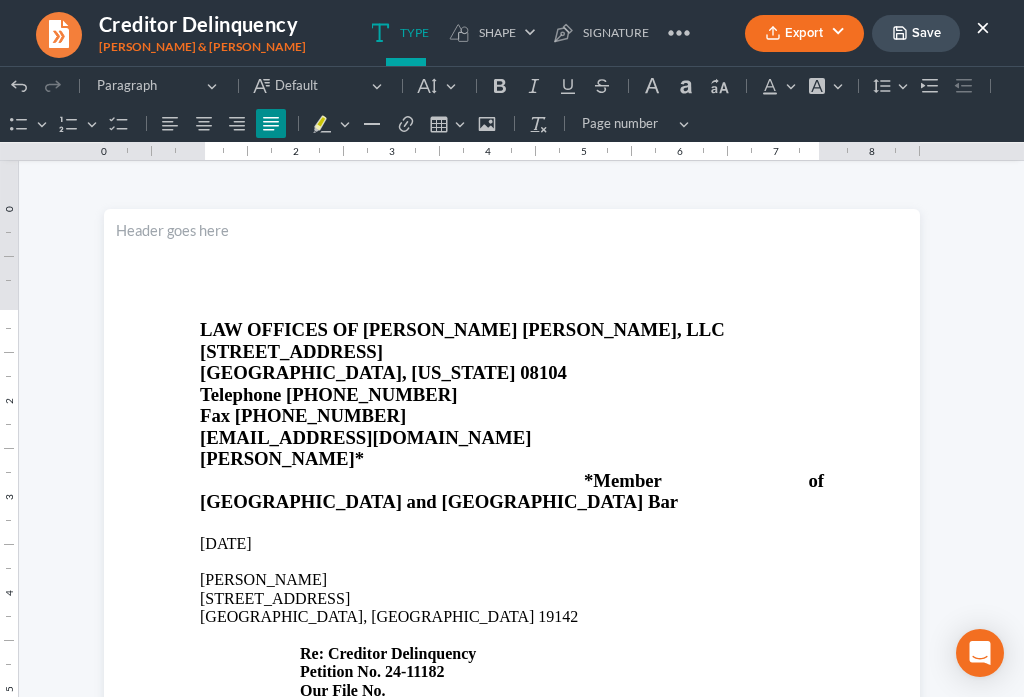 click on "Save" at bounding box center (916, 33) 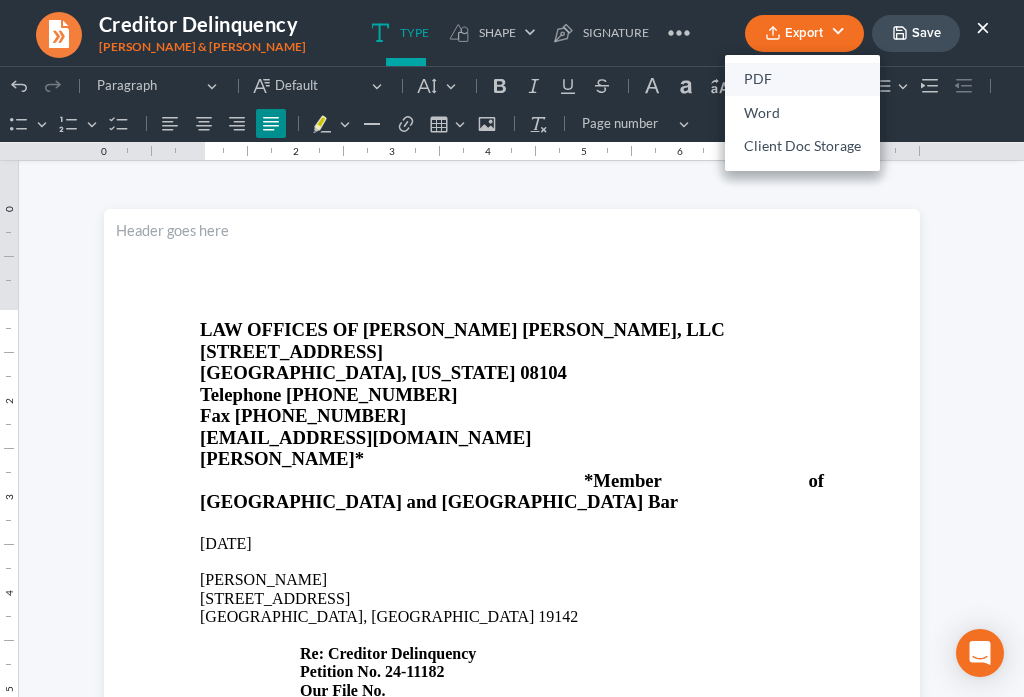 click on "PDF" at bounding box center [802, 80] 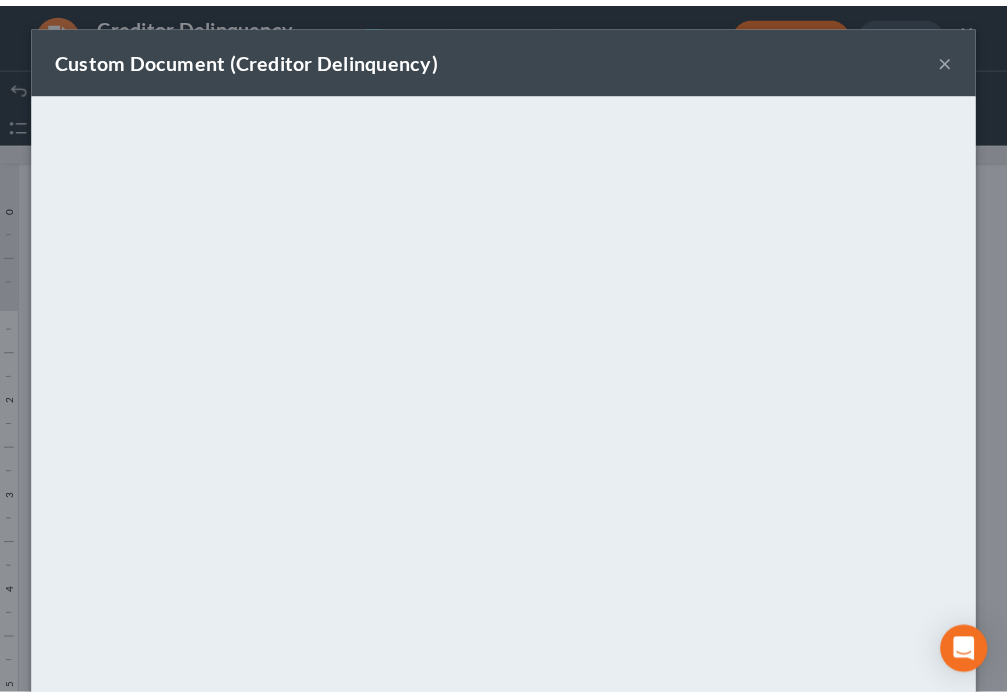 scroll, scrollTop: 140, scrollLeft: 0, axis: vertical 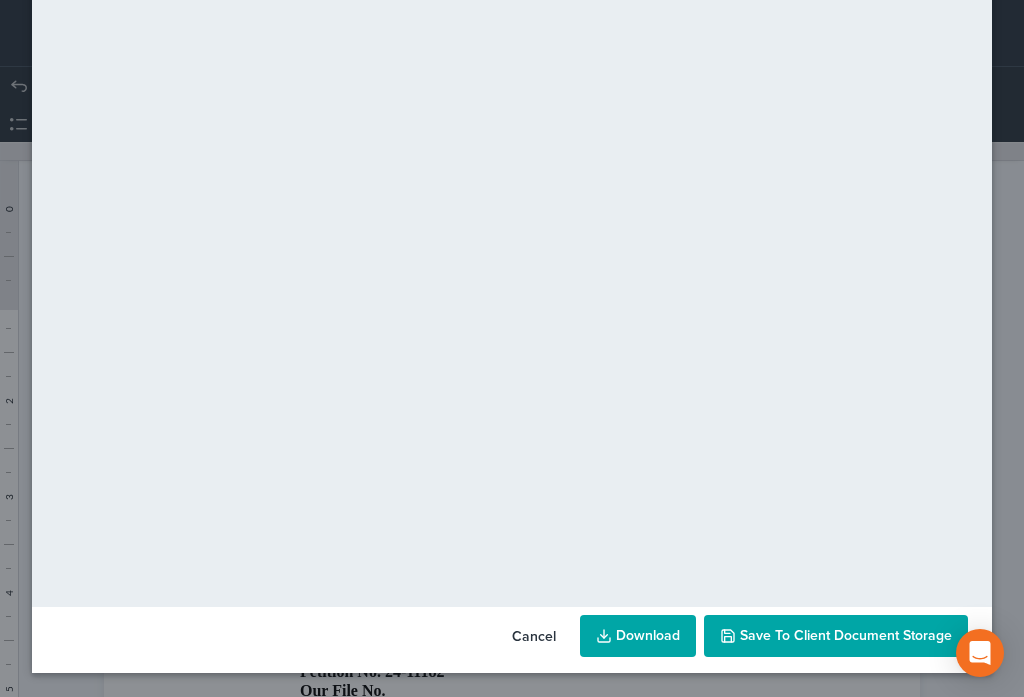 click on "Save to Client Document Storage" at bounding box center (836, 636) 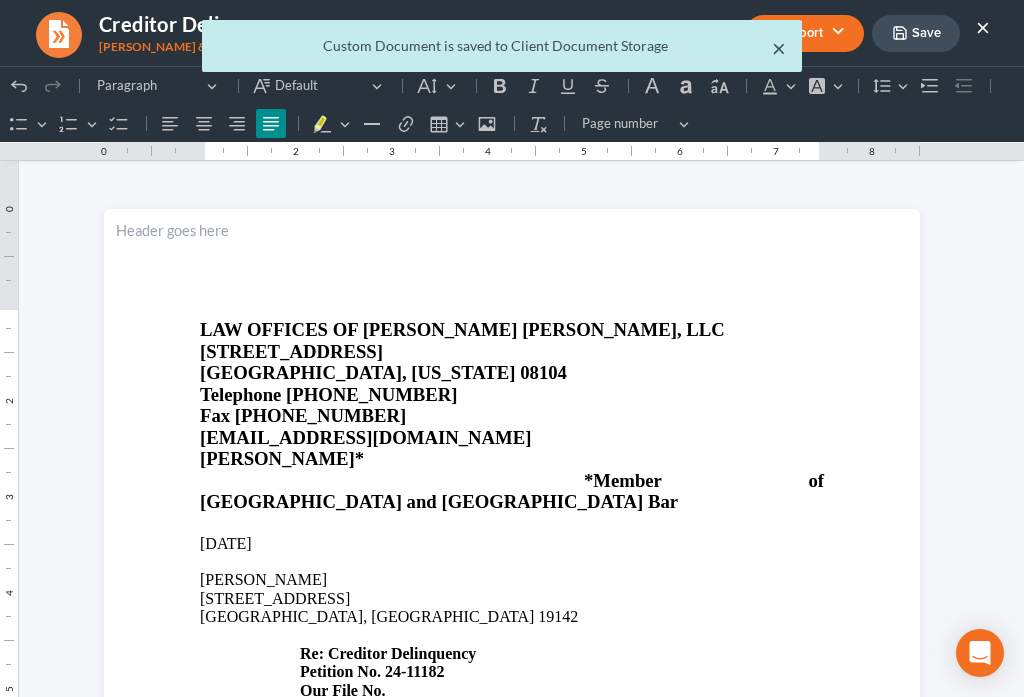 click on "×" at bounding box center [779, 48] 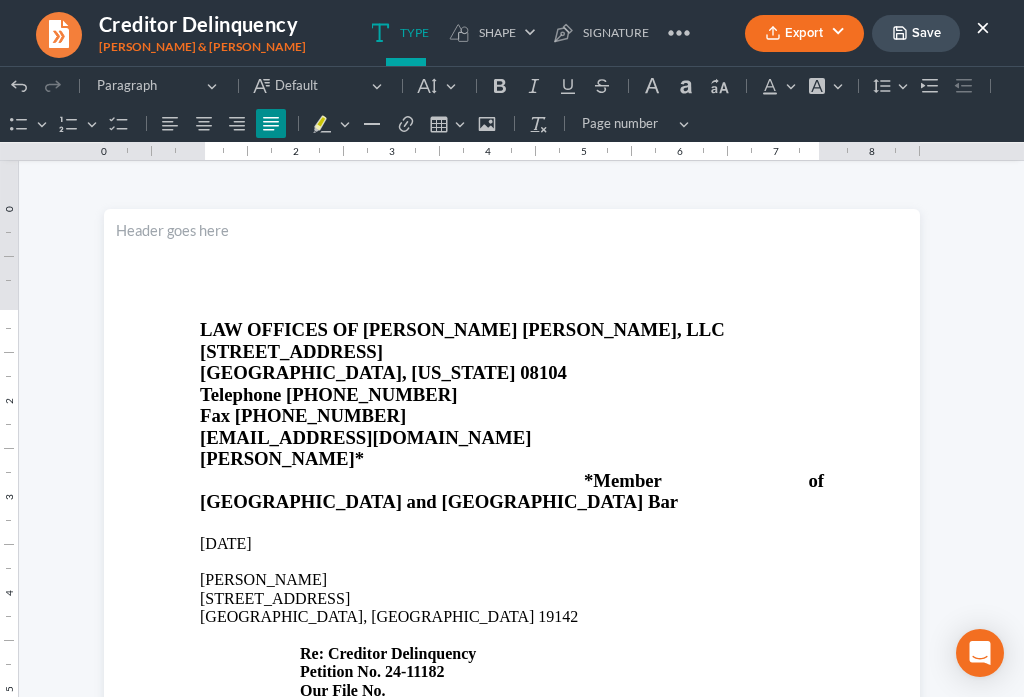 click on "Export PDF Word Client Doc Storage Save ×" at bounding box center (867, 33) 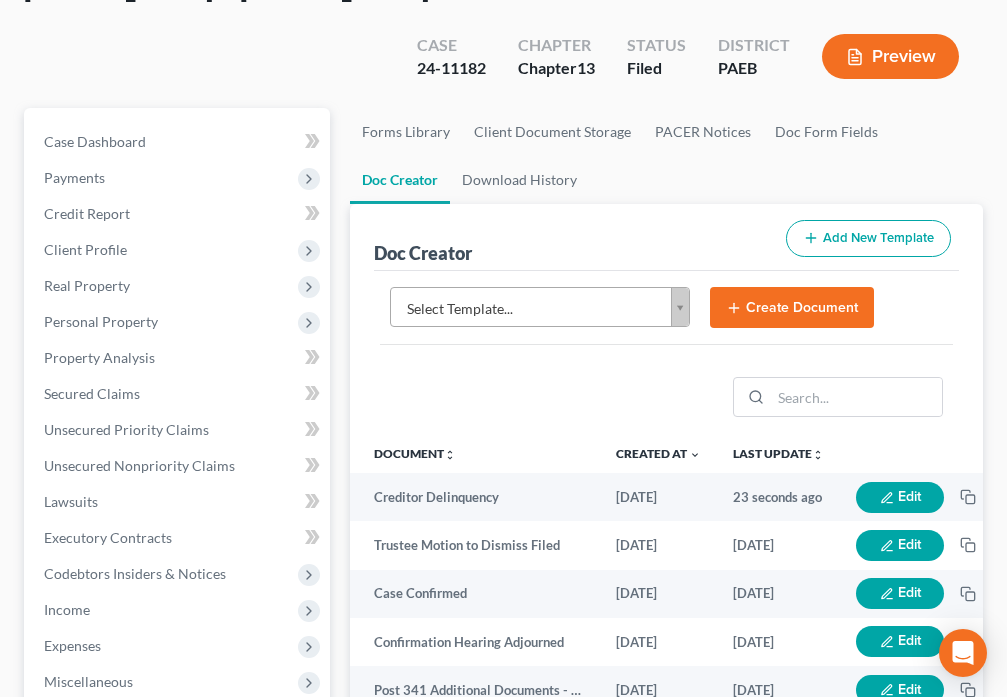 scroll, scrollTop: 187, scrollLeft: 0, axis: vertical 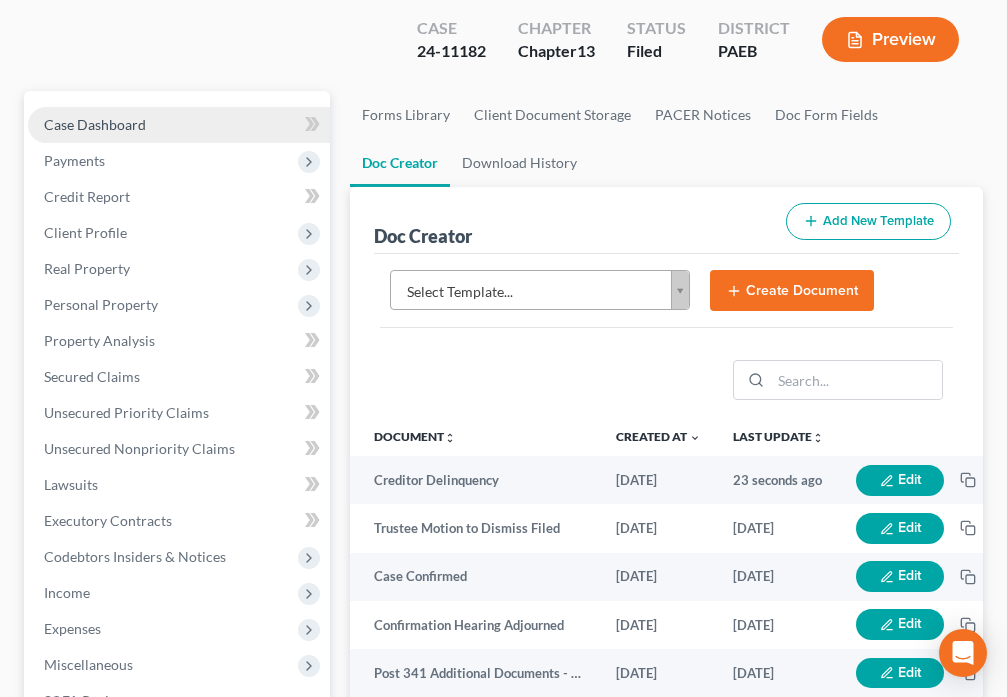click on "Case Dashboard" at bounding box center [95, 124] 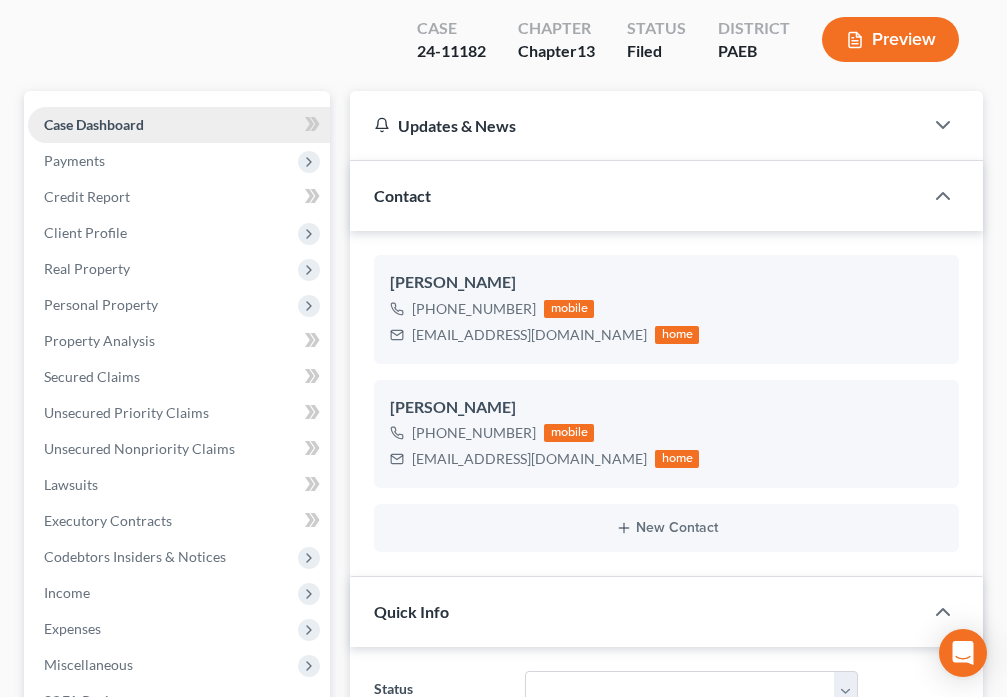 scroll, scrollTop: 0, scrollLeft: 0, axis: both 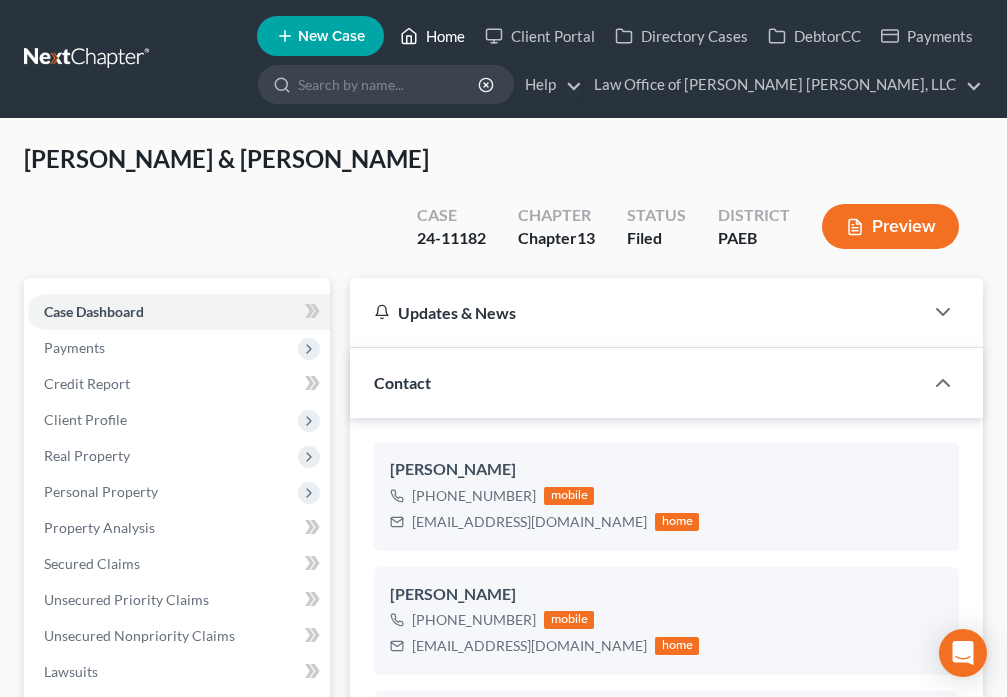 click on "Home" at bounding box center [432, 36] 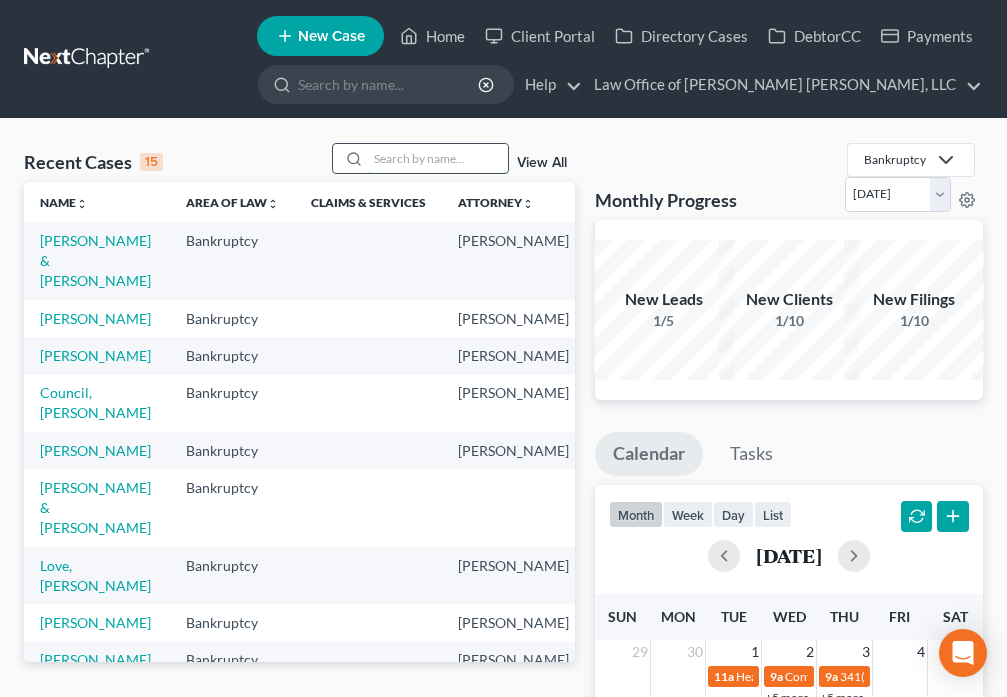 click at bounding box center [438, 158] 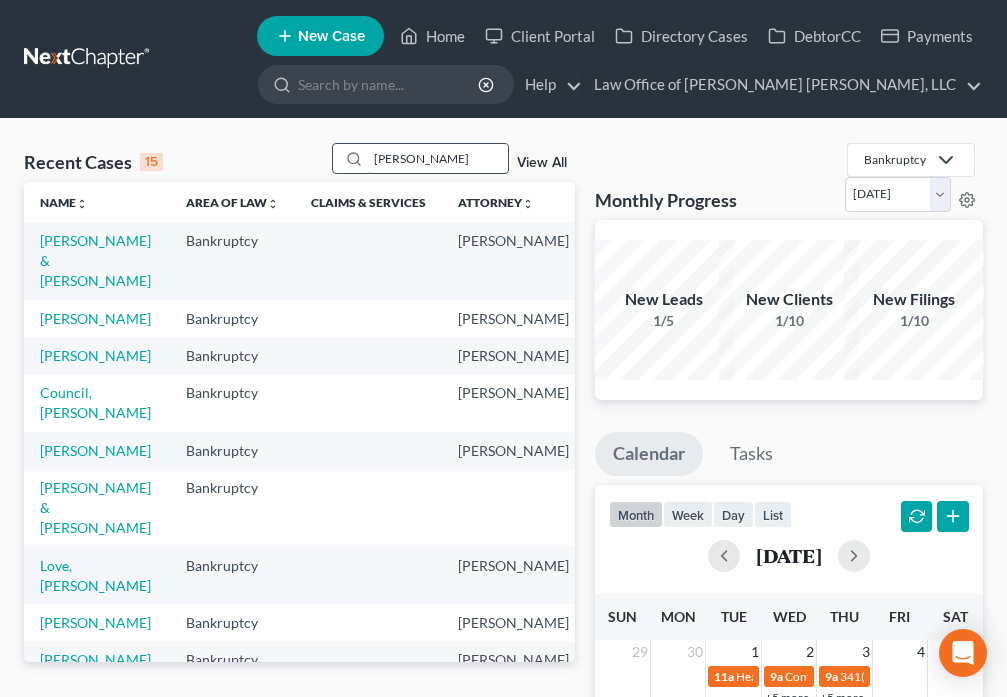 type on "[PERSON_NAME]" 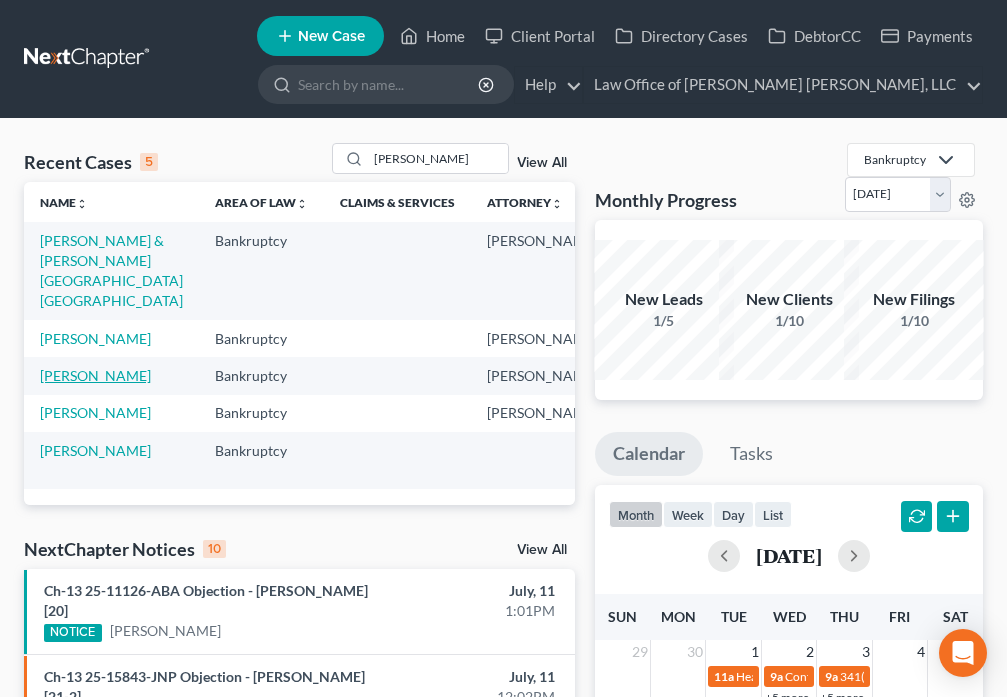 click on "[PERSON_NAME]" at bounding box center [95, 375] 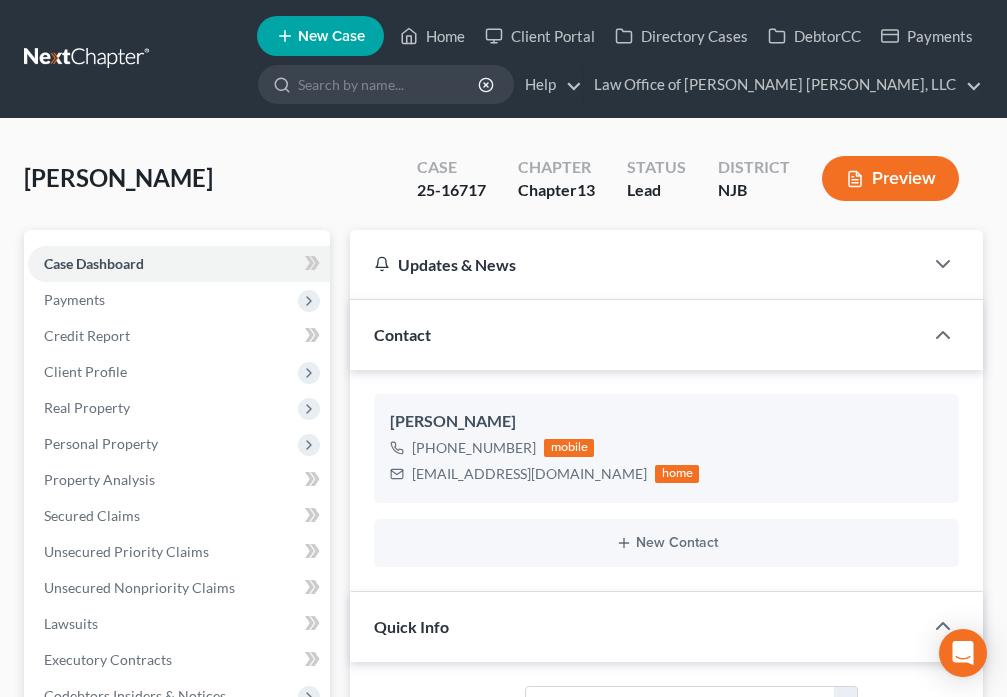 scroll, scrollTop: 1165, scrollLeft: 0, axis: vertical 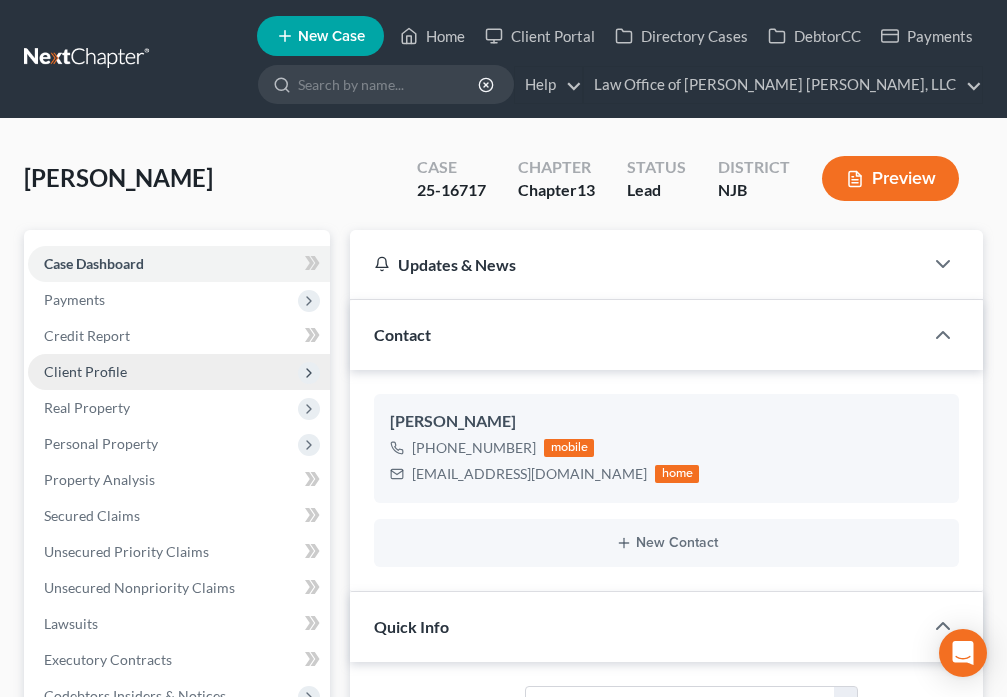 click on "Client Profile" at bounding box center (179, 372) 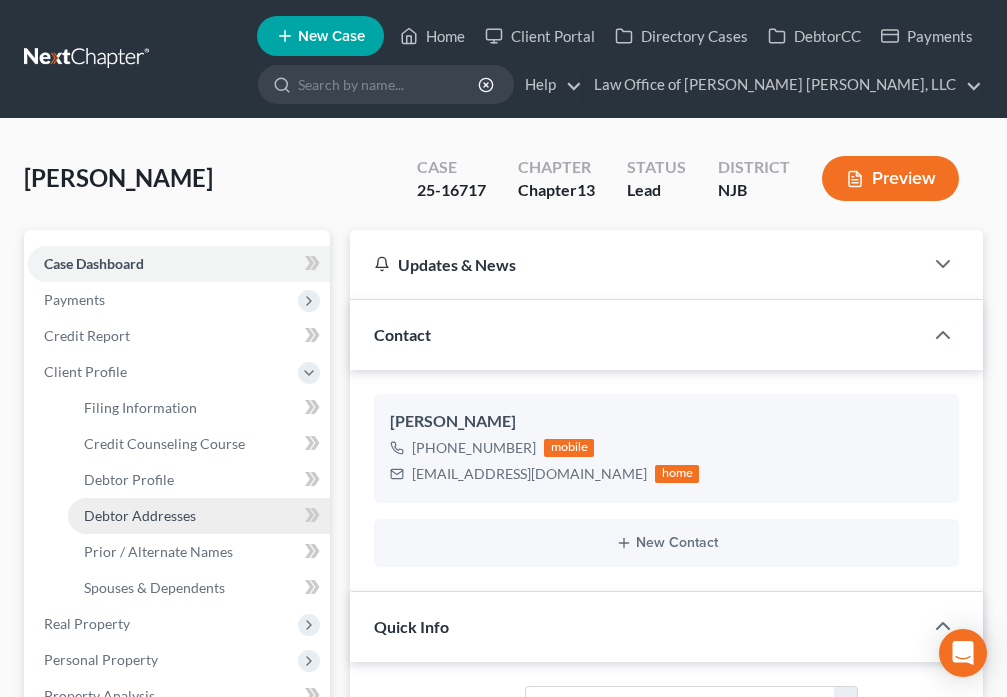 click on "Debtor Addresses" at bounding box center (140, 515) 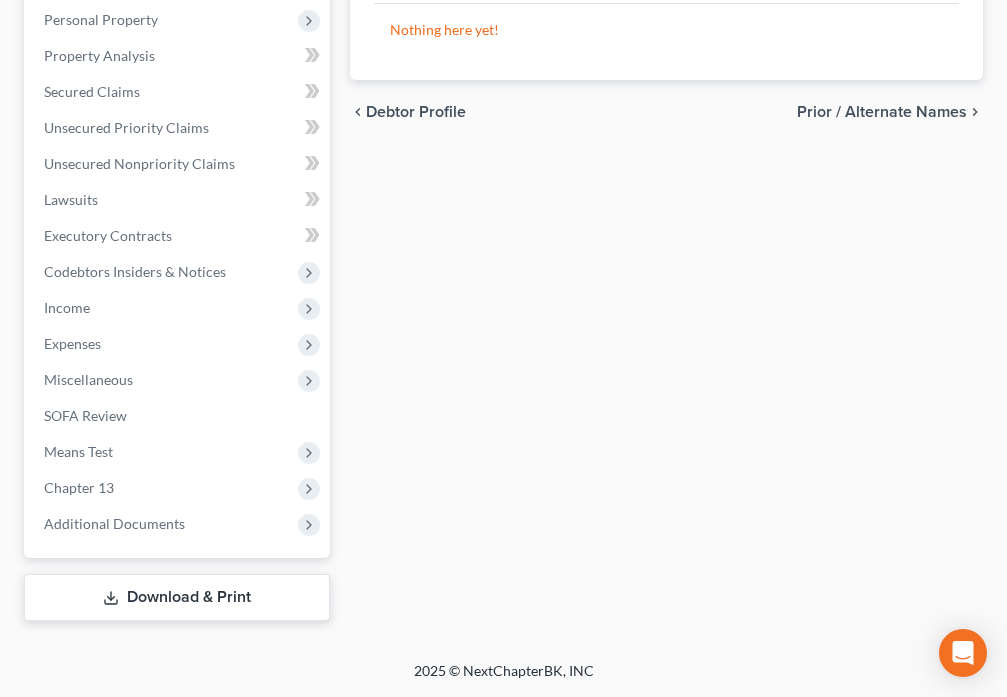 scroll, scrollTop: 617, scrollLeft: 0, axis: vertical 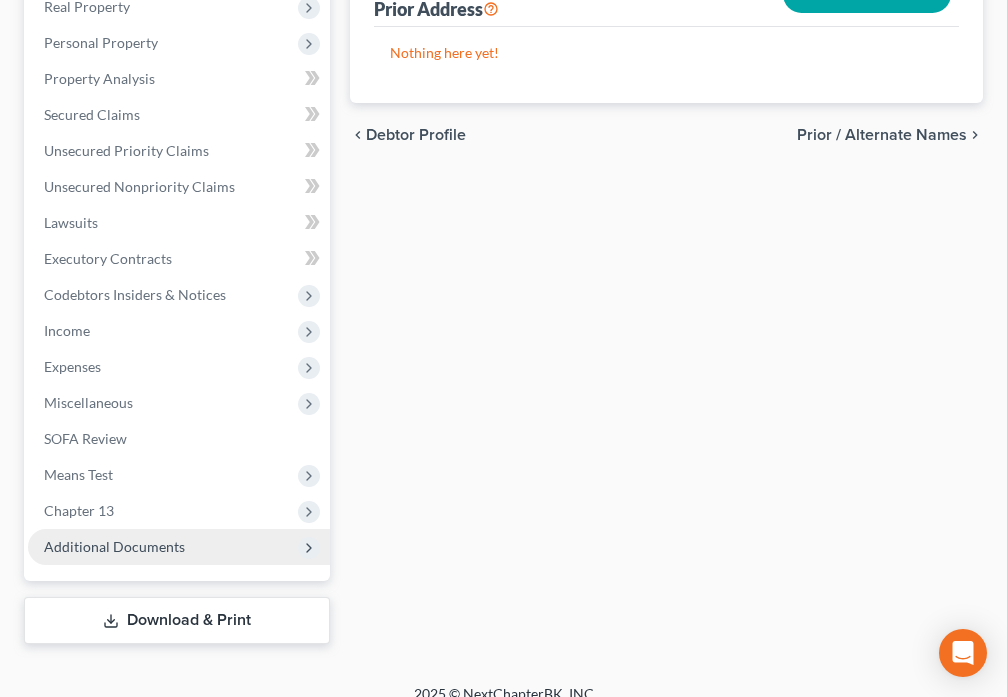 click on "Additional Documents" at bounding box center (114, 546) 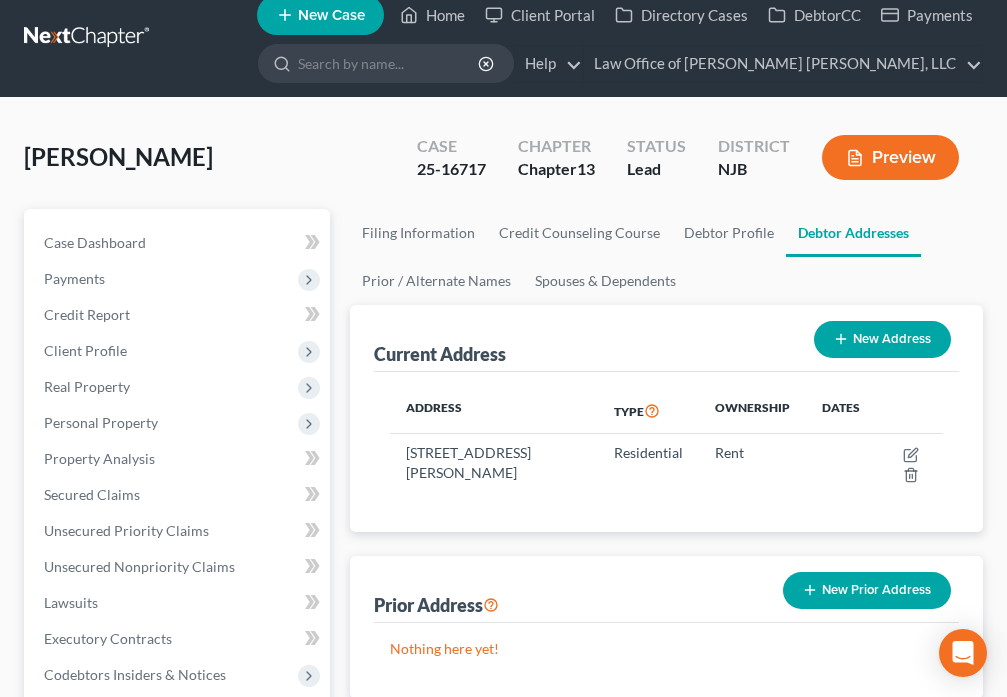 scroll, scrollTop: 0, scrollLeft: 0, axis: both 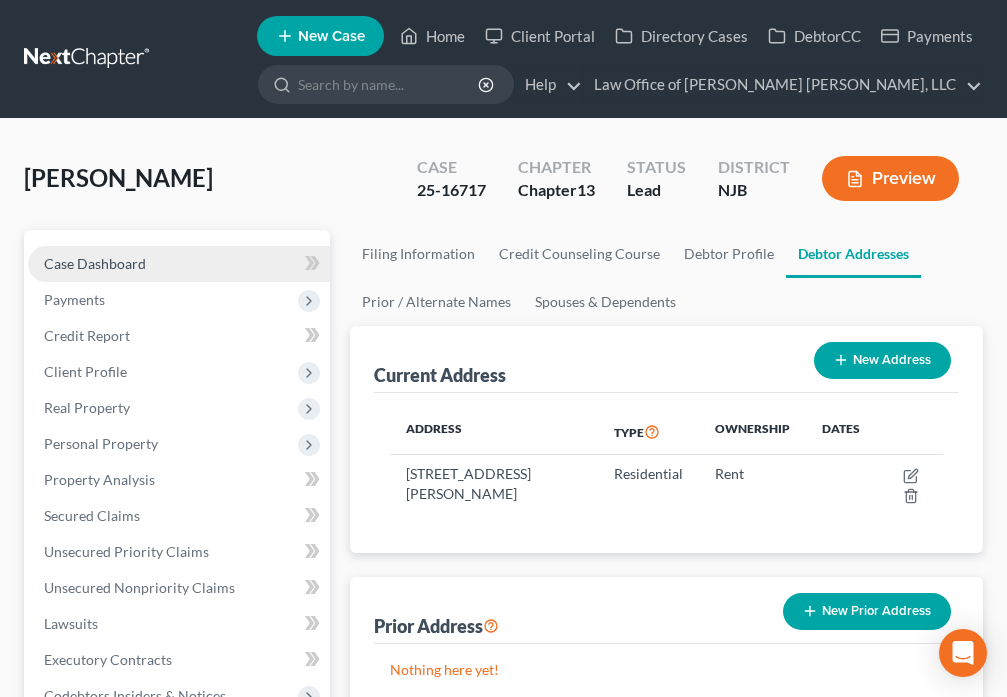 click on "Case Dashboard" at bounding box center (179, 264) 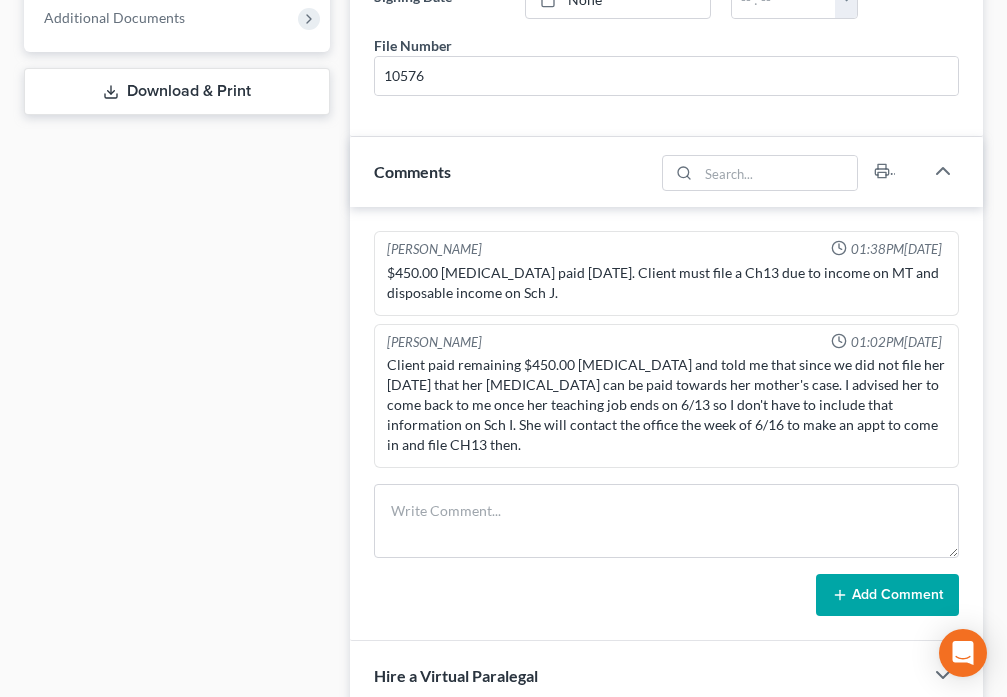 scroll, scrollTop: 1097, scrollLeft: 0, axis: vertical 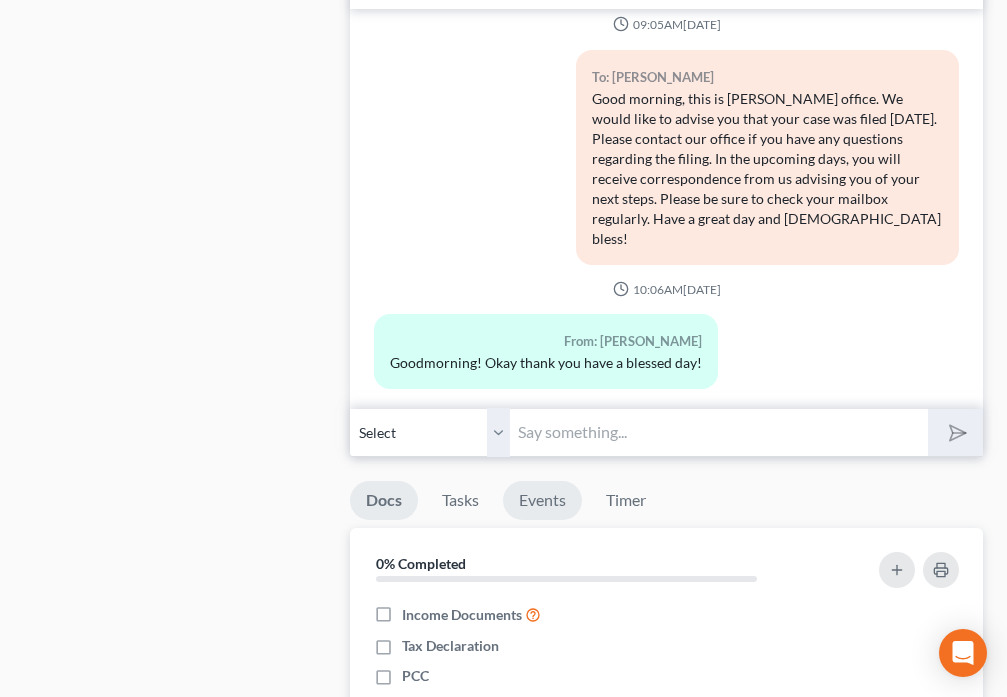 drag, startPoint x: 541, startPoint y: 473, endPoint x: 643, endPoint y: 585, distance: 151.48598 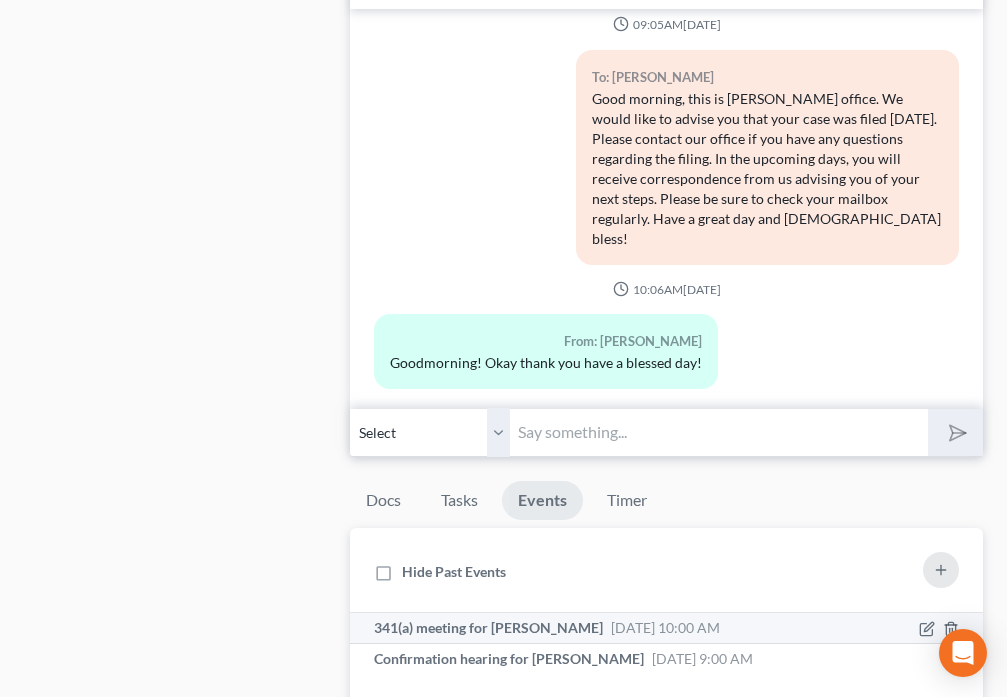 scroll, scrollTop: 1867, scrollLeft: 0, axis: vertical 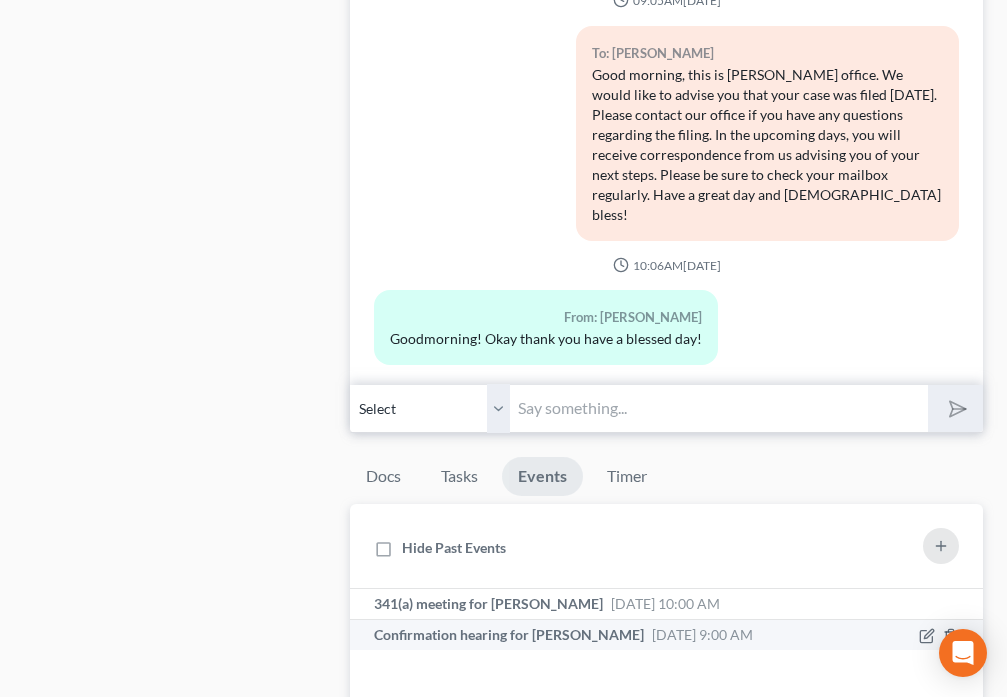 click on "Confirmation hearing for [PERSON_NAME] [DATE] 9:00 AM Confirmation Hearing Scheduled (related document:[4]  Chapter 13 Plan and Request for Valuation of Security, and Motion for Lien Avoidance, and Assumption of Executory Contracts and Unexpired Leases Filed by [PERSON_NAME] [PERSON_NAME] on behalf of [PERSON_NAME]).  Confirmation hearing to be held on [DATE] 09:00 AM at [GEOGRAPHIC_DATA], [GEOGRAPHIC_DATA]. Last day to Object to Confirmation [DATE].  (eag)" at bounding box center [666, 635] 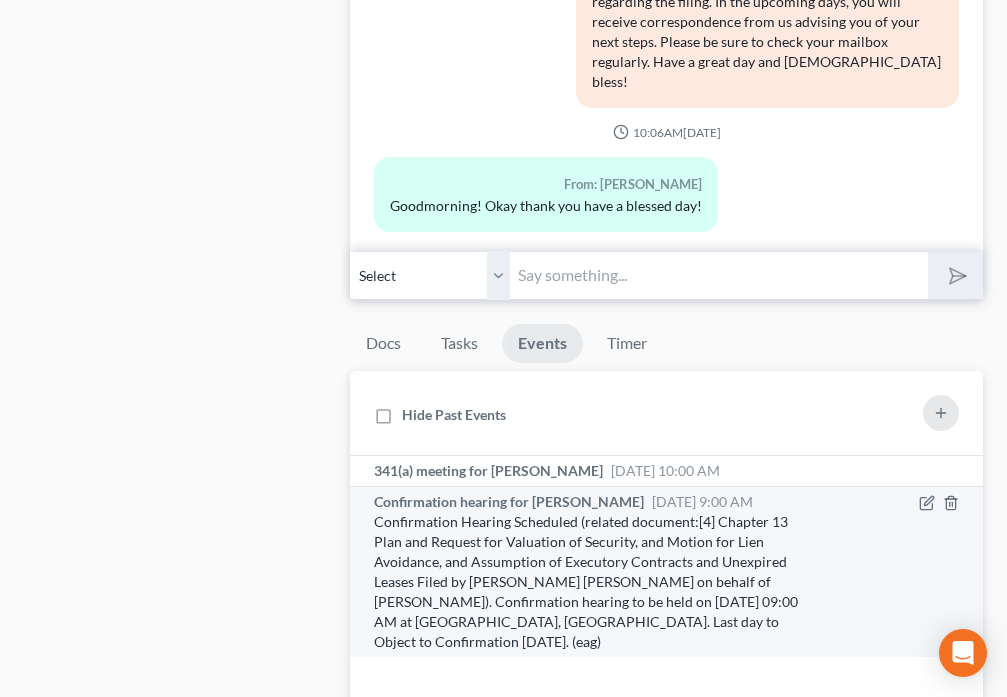 scroll, scrollTop: 2007, scrollLeft: 0, axis: vertical 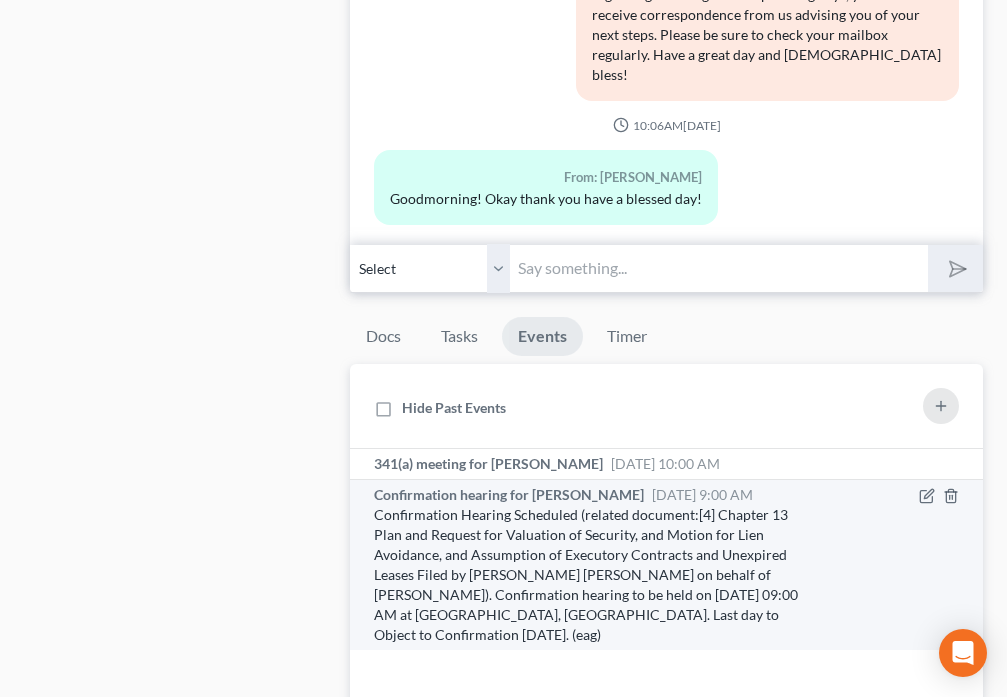 click on "Confirmation hearing for [PERSON_NAME]" at bounding box center (509, 494) 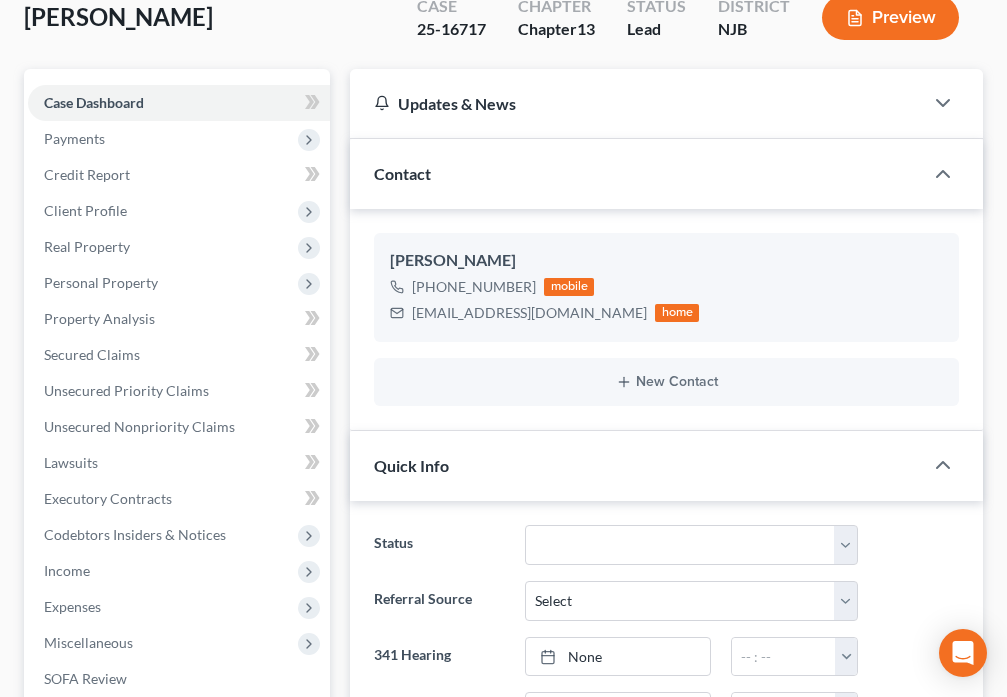 scroll, scrollTop: 0, scrollLeft: 0, axis: both 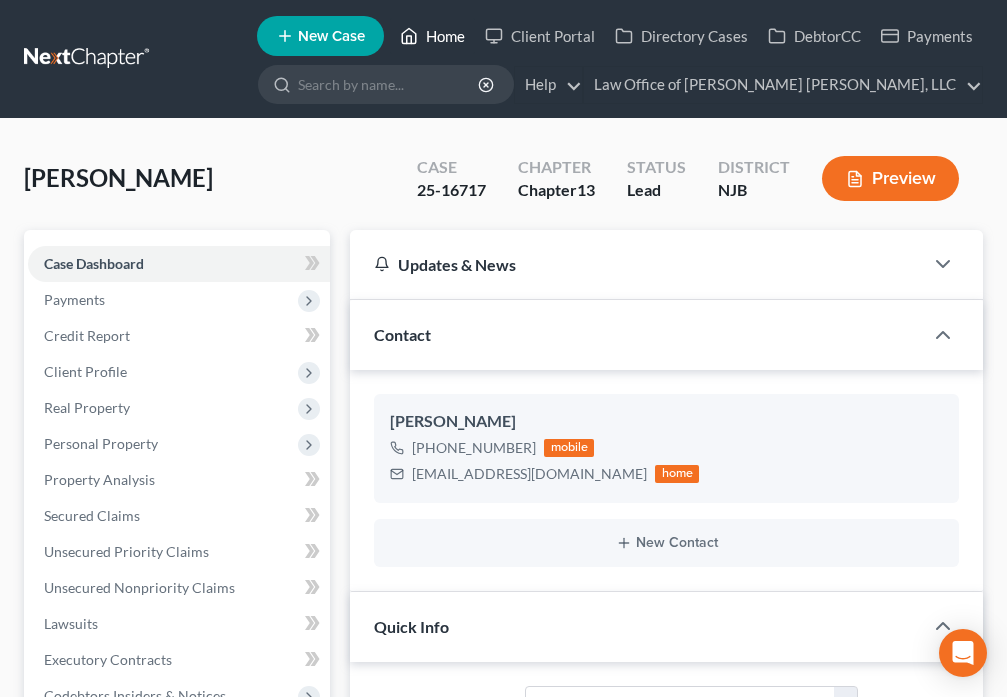 click on "Home" at bounding box center [432, 36] 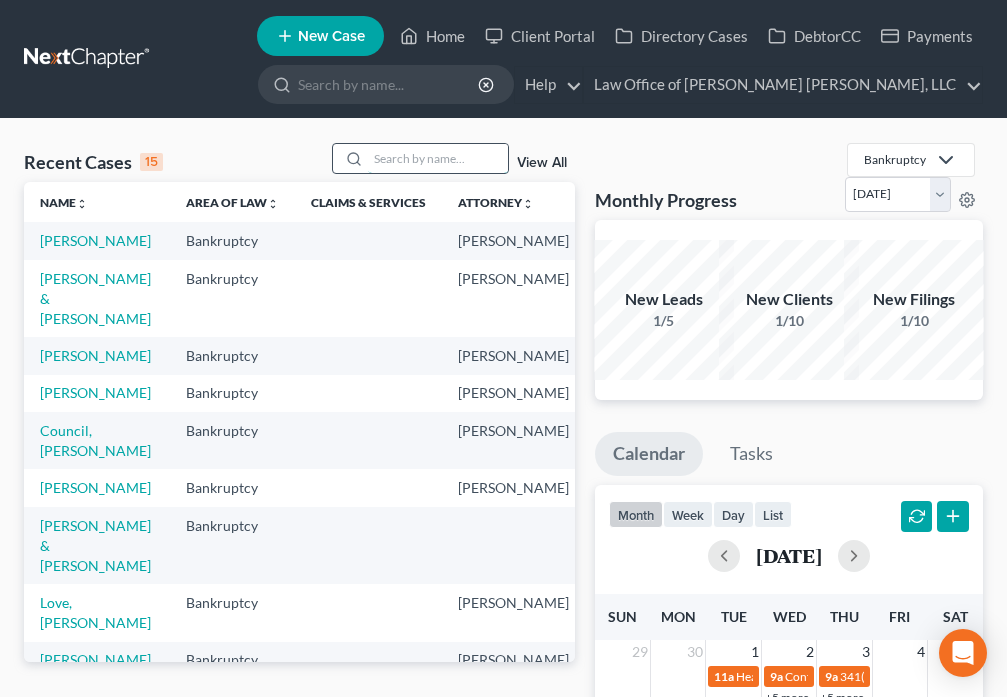 click at bounding box center [438, 158] 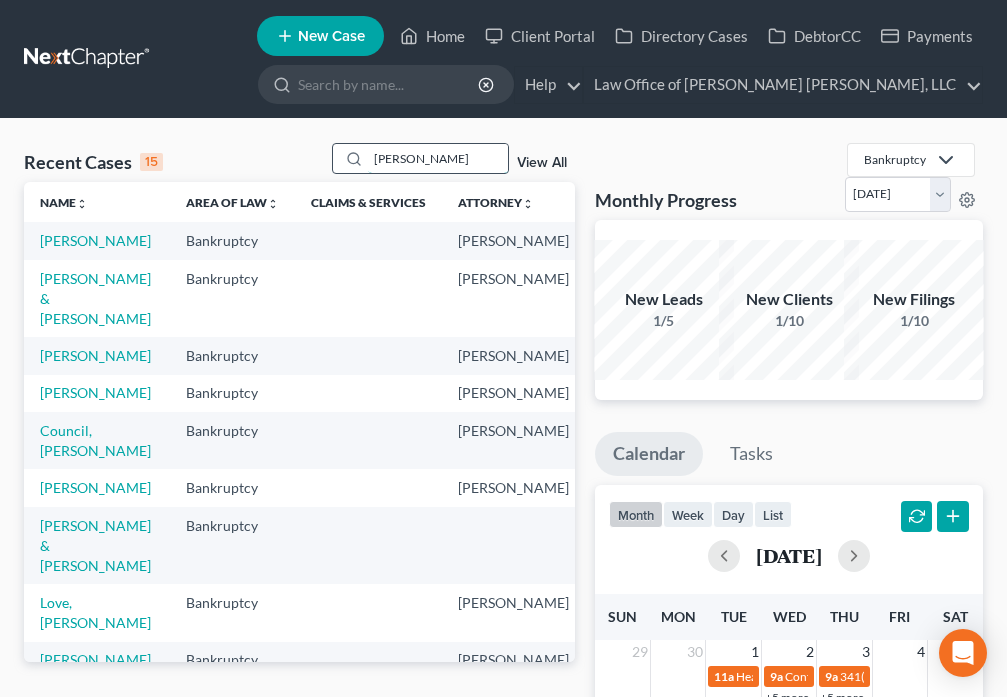 type on "[PERSON_NAME]" 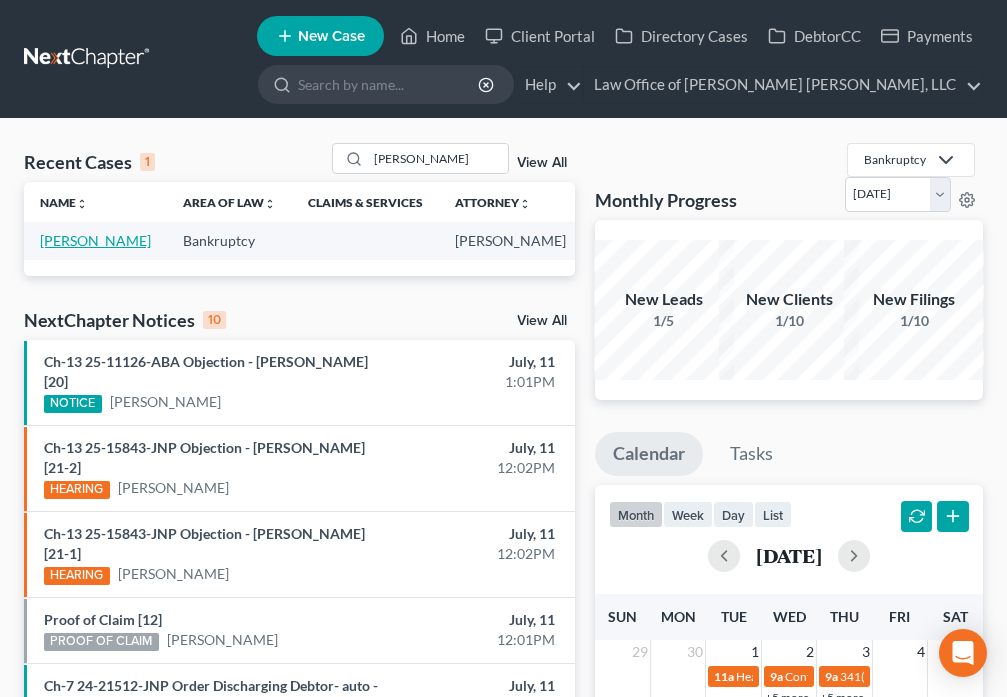 click on "[PERSON_NAME]" at bounding box center (95, 240) 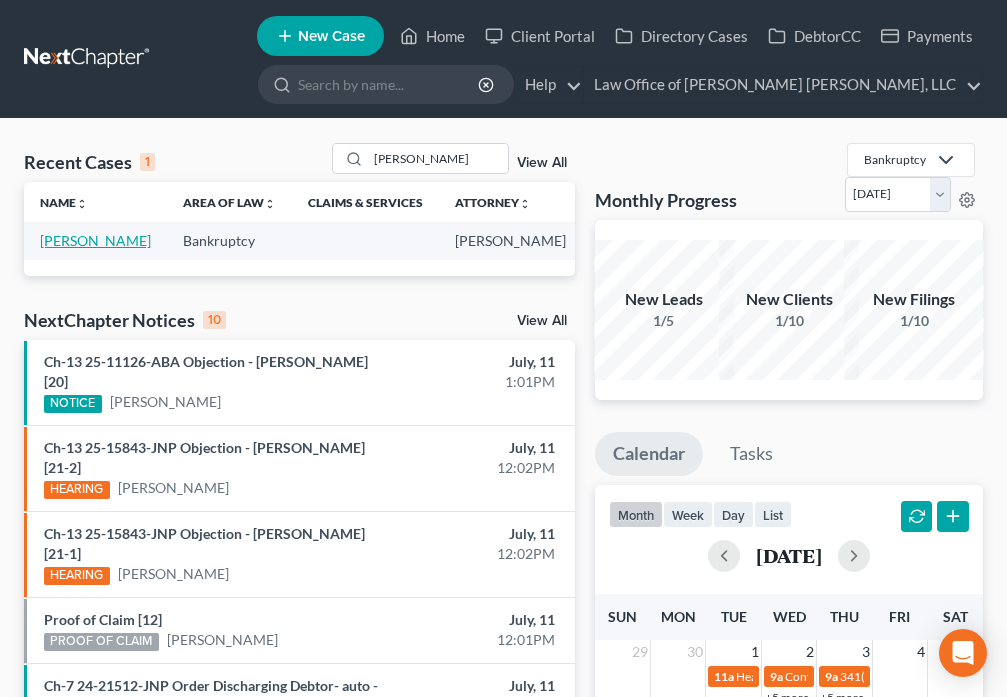 select on "6" 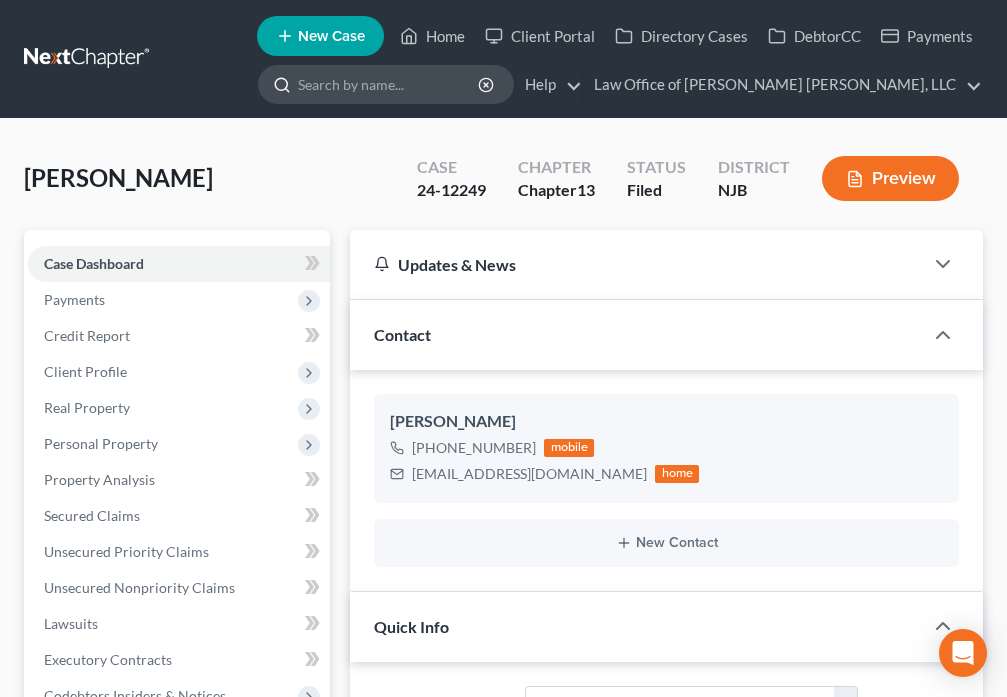 scroll, scrollTop: 395, scrollLeft: 0, axis: vertical 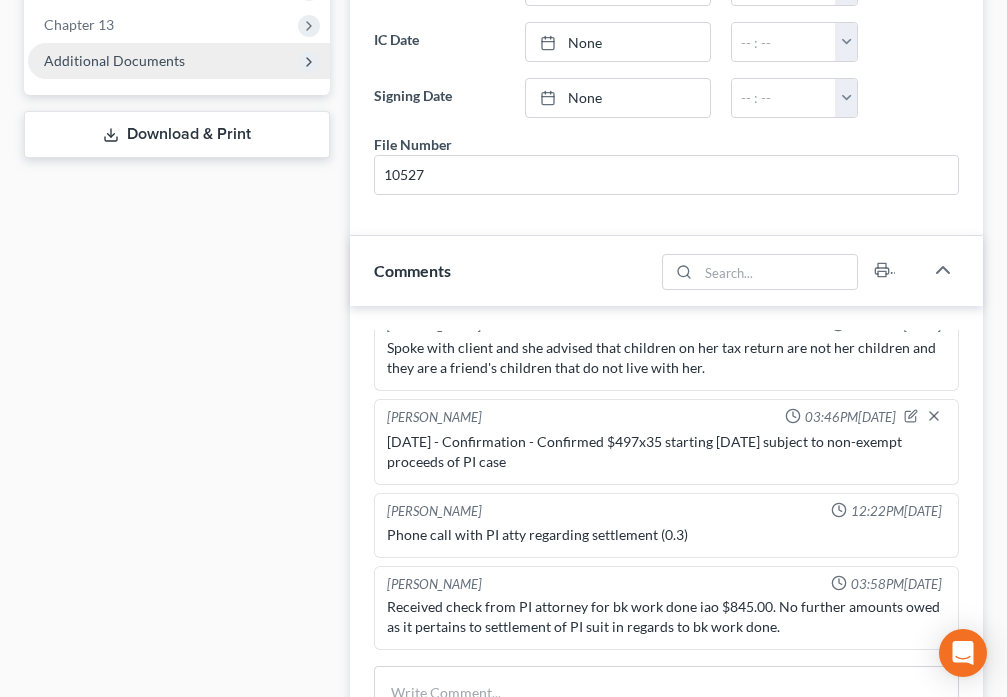 click on "Additional Documents" at bounding box center (114, 60) 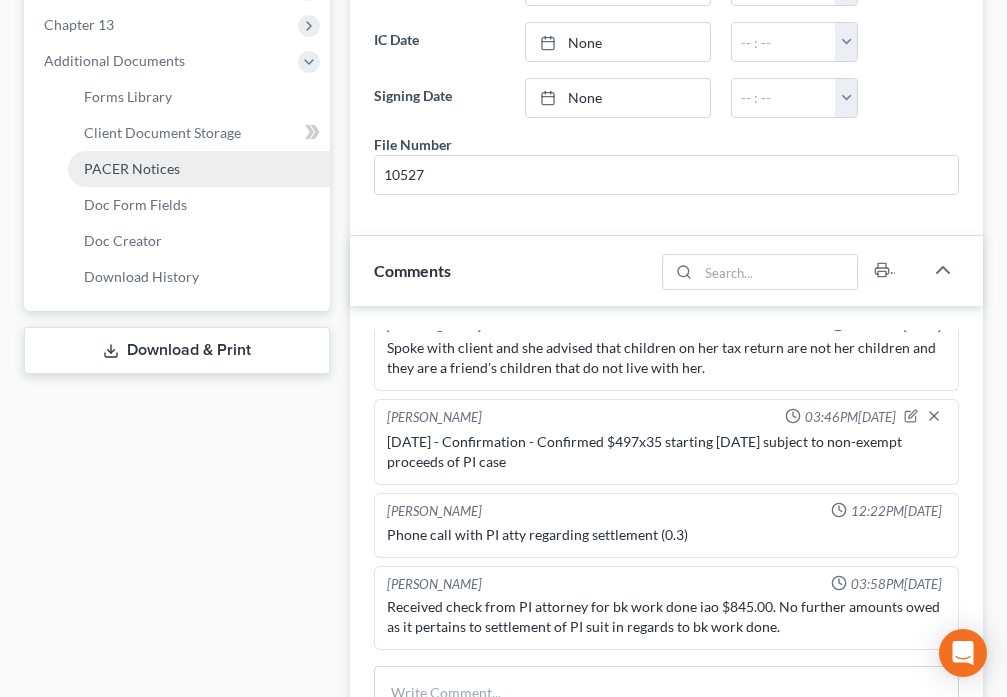 click on "PACER Notices" at bounding box center (132, 168) 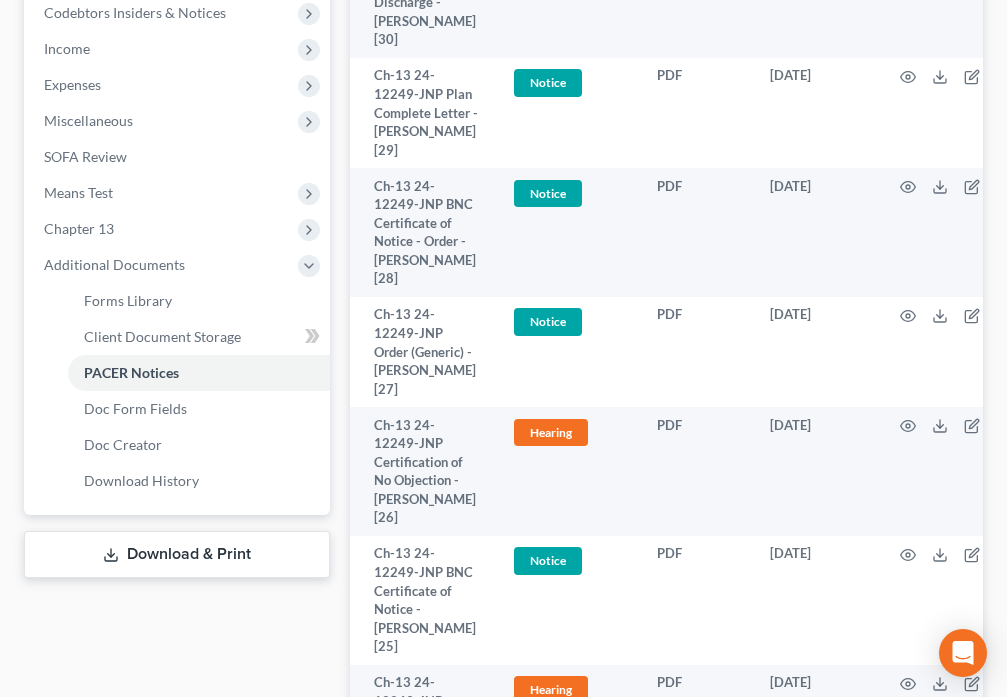 scroll, scrollTop: 700, scrollLeft: 0, axis: vertical 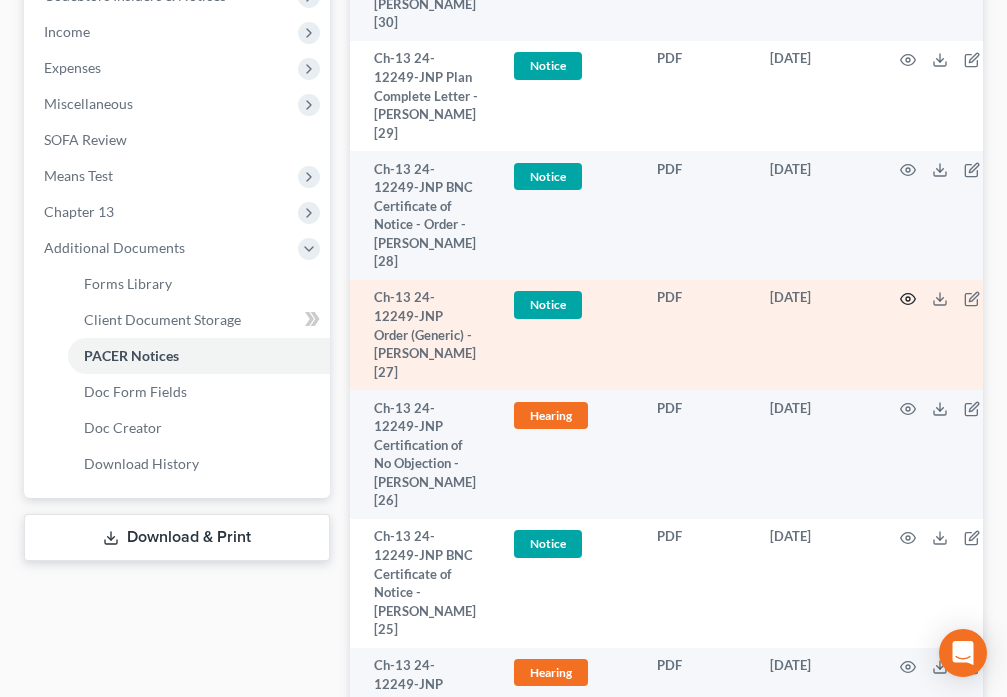 click 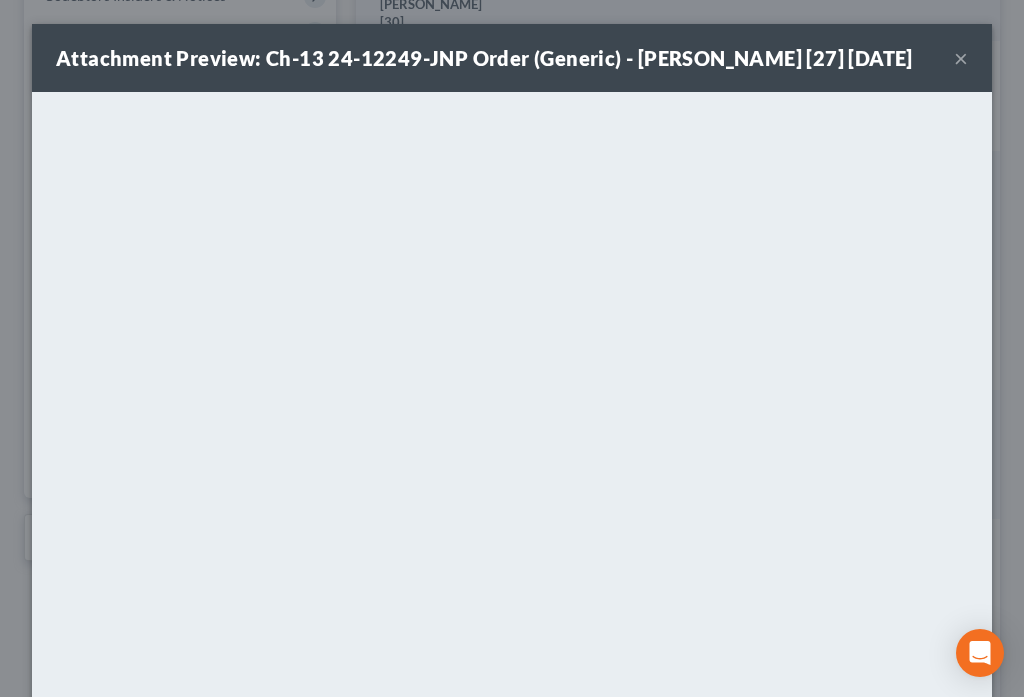 click on "×" at bounding box center [961, 58] 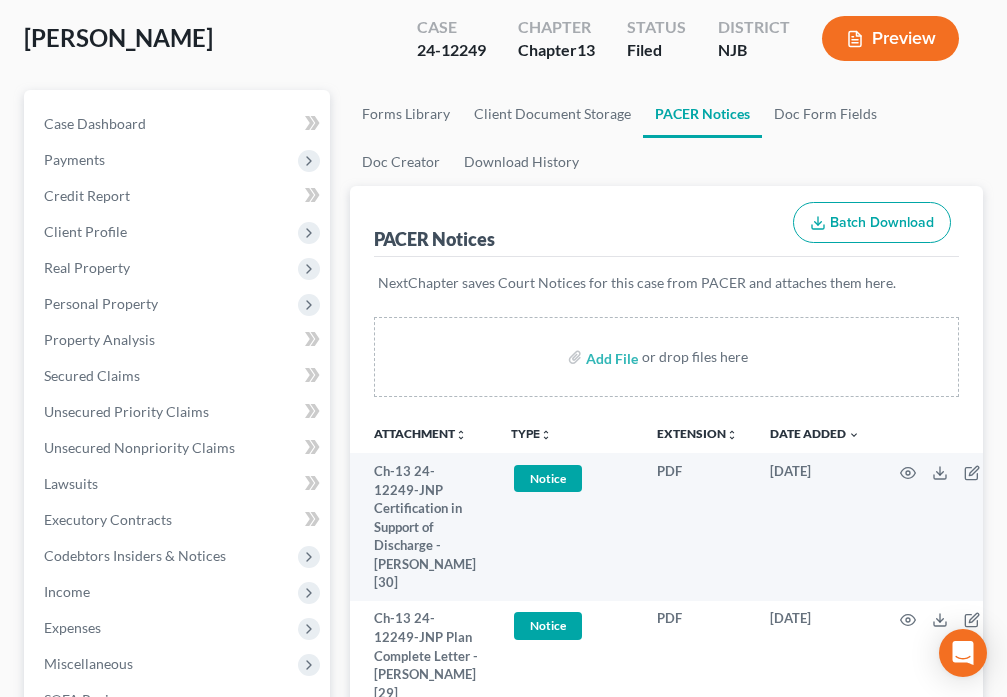 scroll, scrollTop: 0, scrollLeft: 0, axis: both 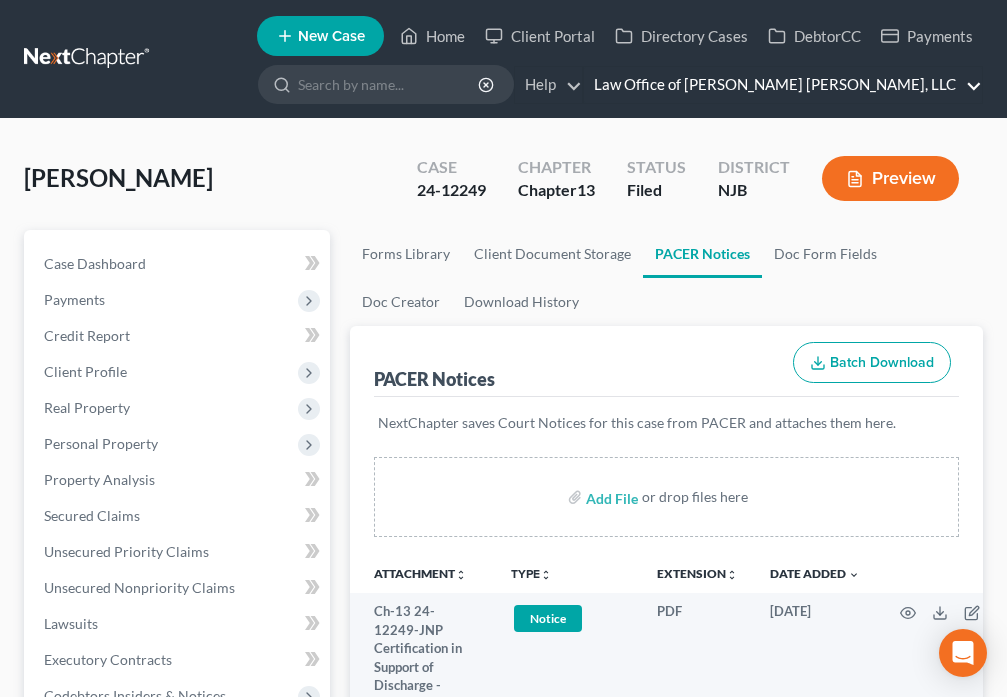 click on "Law Office of [PERSON_NAME] [PERSON_NAME], LLC" at bounding box center [783, 85] 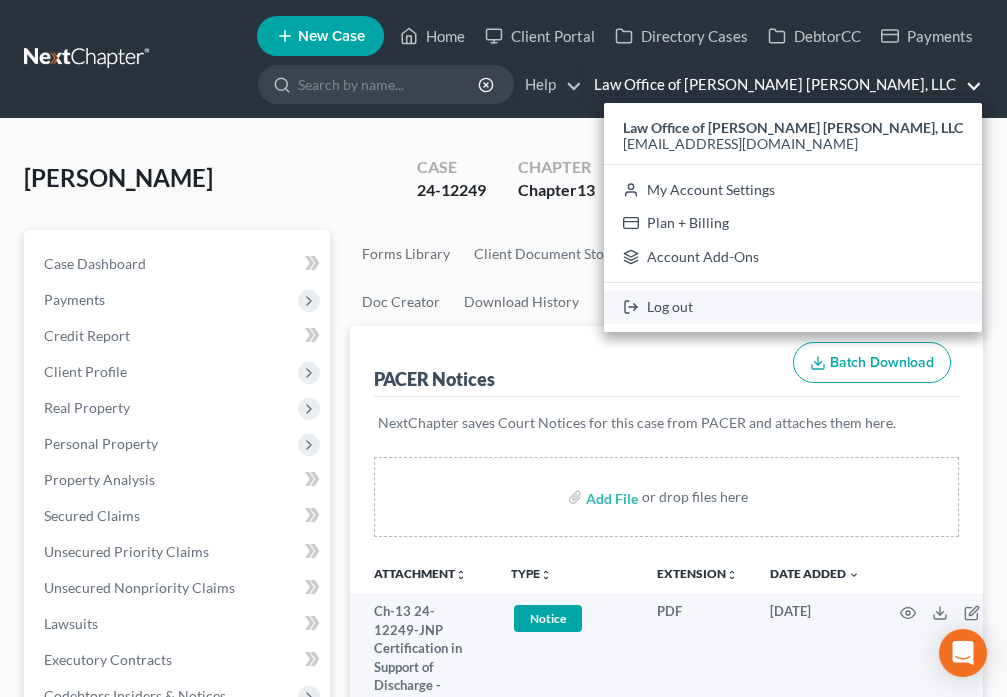 click on "Log out" at bounding box center (793, 308) 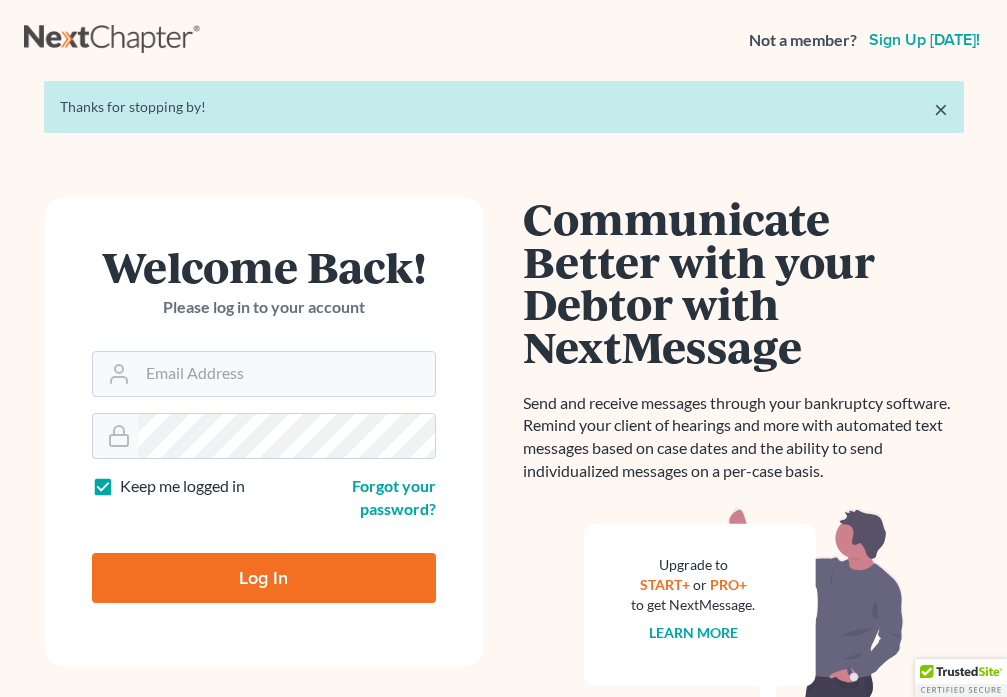scroll, scrollTop: 0, scrollLeft: 0, axis: both 